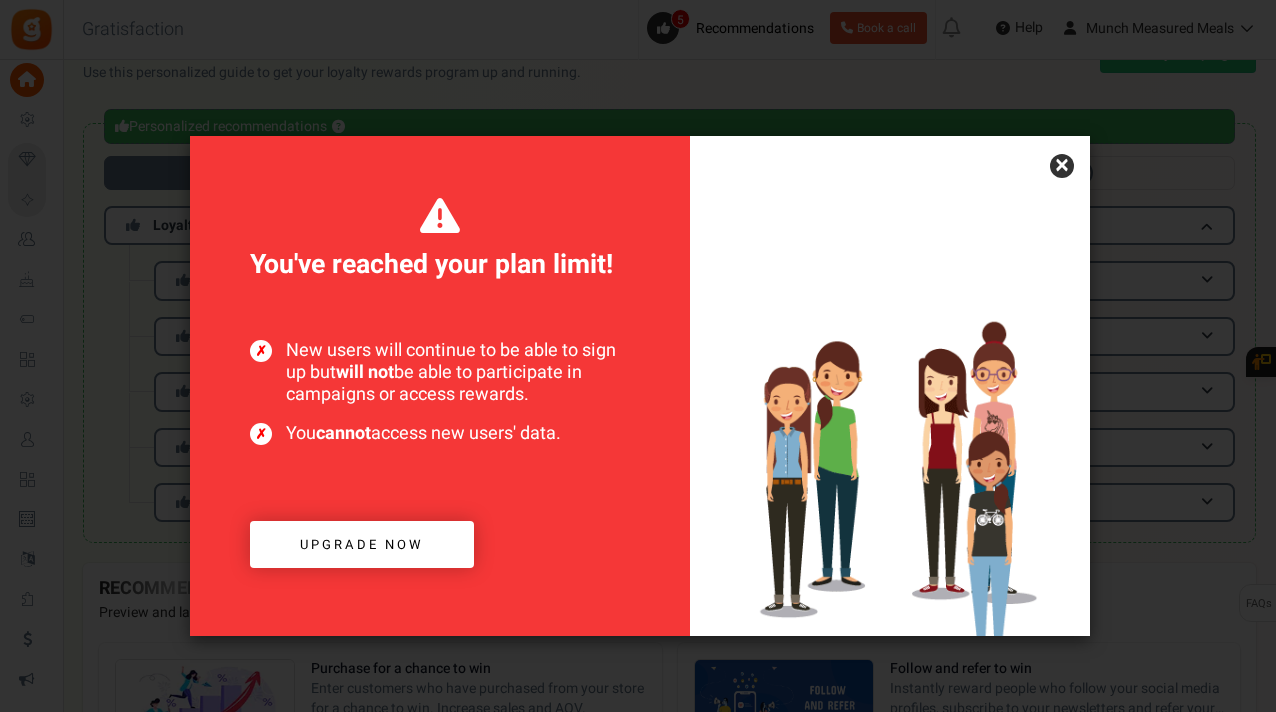 scroll, scrollTop: 46, scrollLeft: 0, axis: vertical 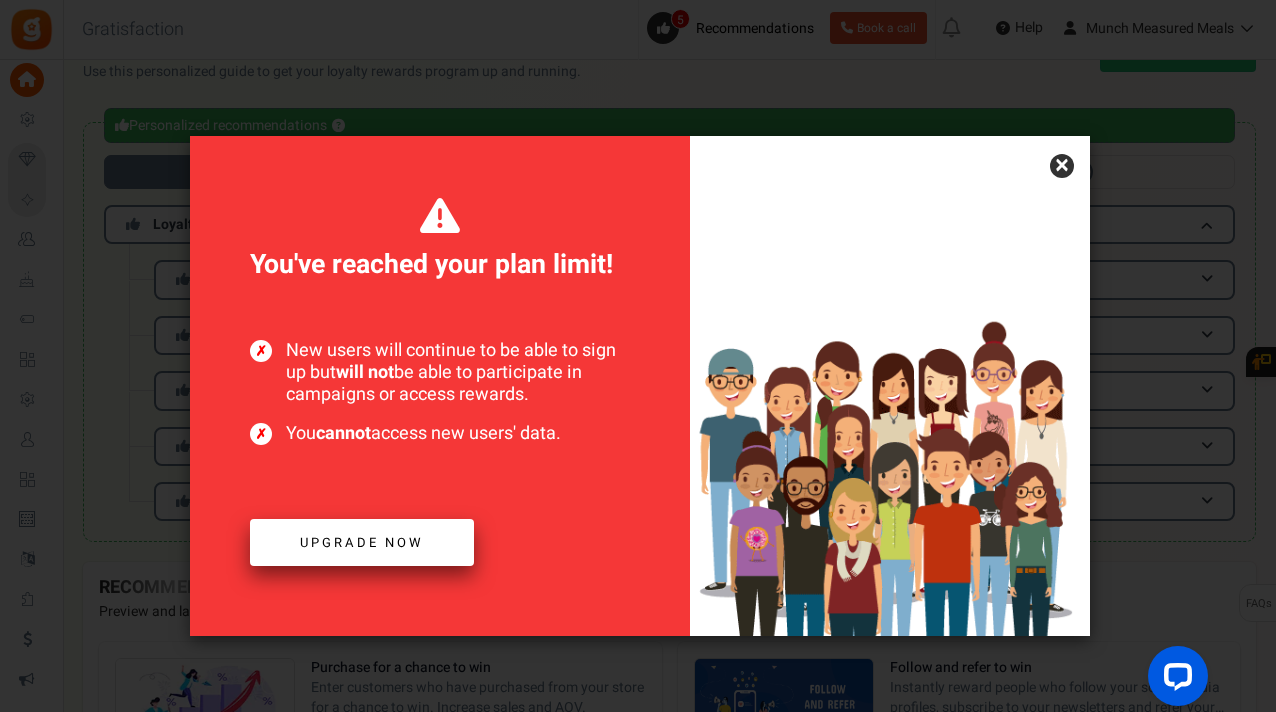 click on "Upgrade now" at bounding box center (362, 542) 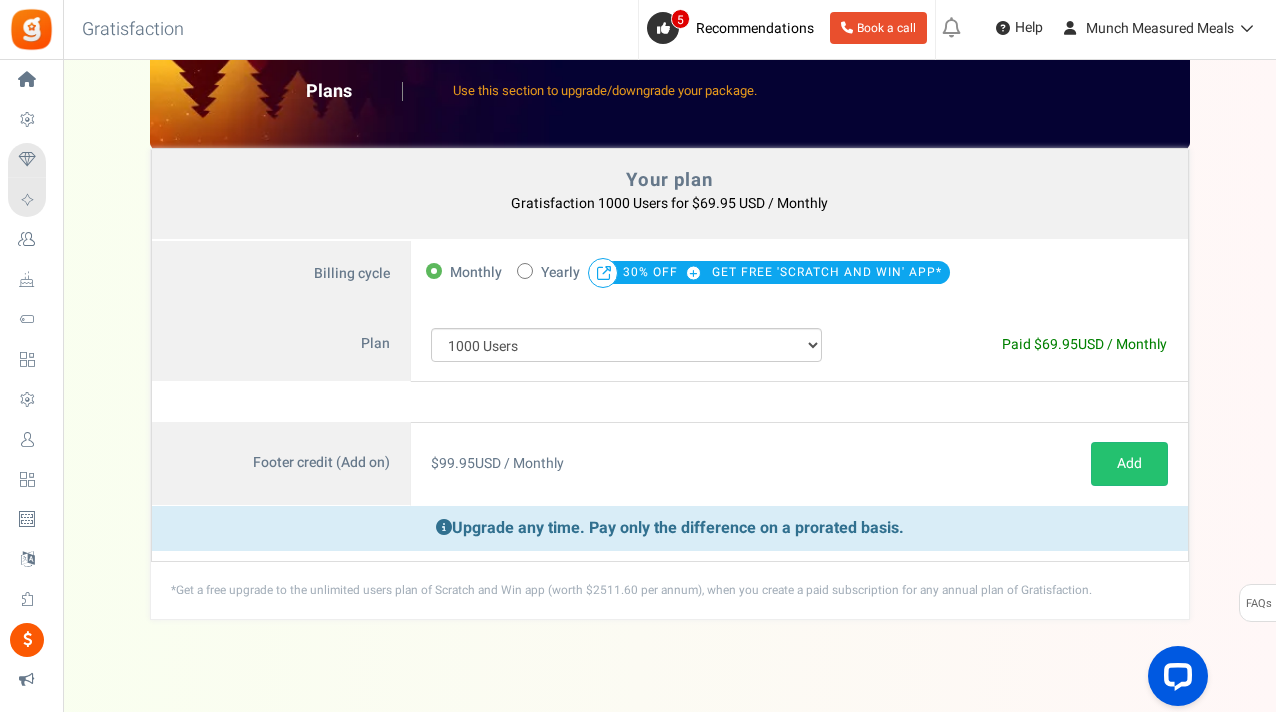scroll, scrollTop: 0, scrollLeft: 0, axis: both 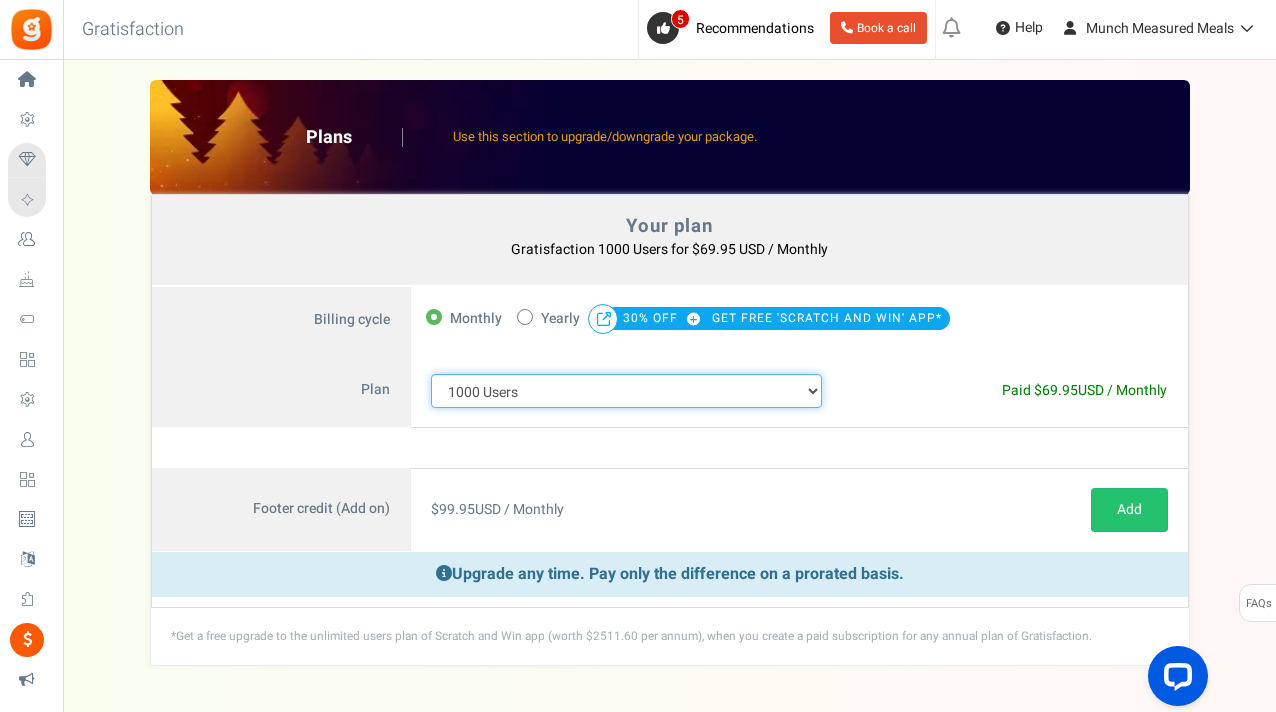 click on "100 Users 200 Users 500 Users 1000 Users 2000 Users 3000 Users 4000 Users 5000 Users 10000 Users 15000 Users 25000 Users Enterprise - 50000 Users Enterprise - 100000 Users Enterprise - 250000 Users Enterprise" at bounding box center (627, 391) 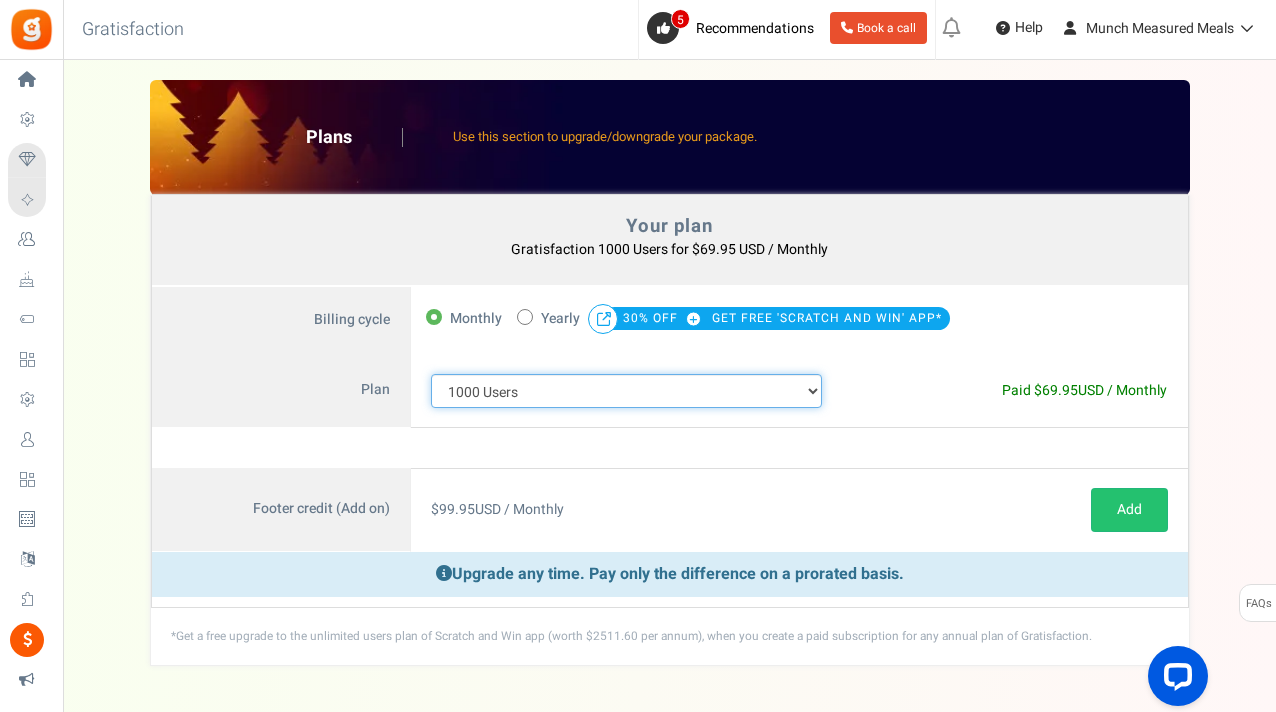 select on "712" 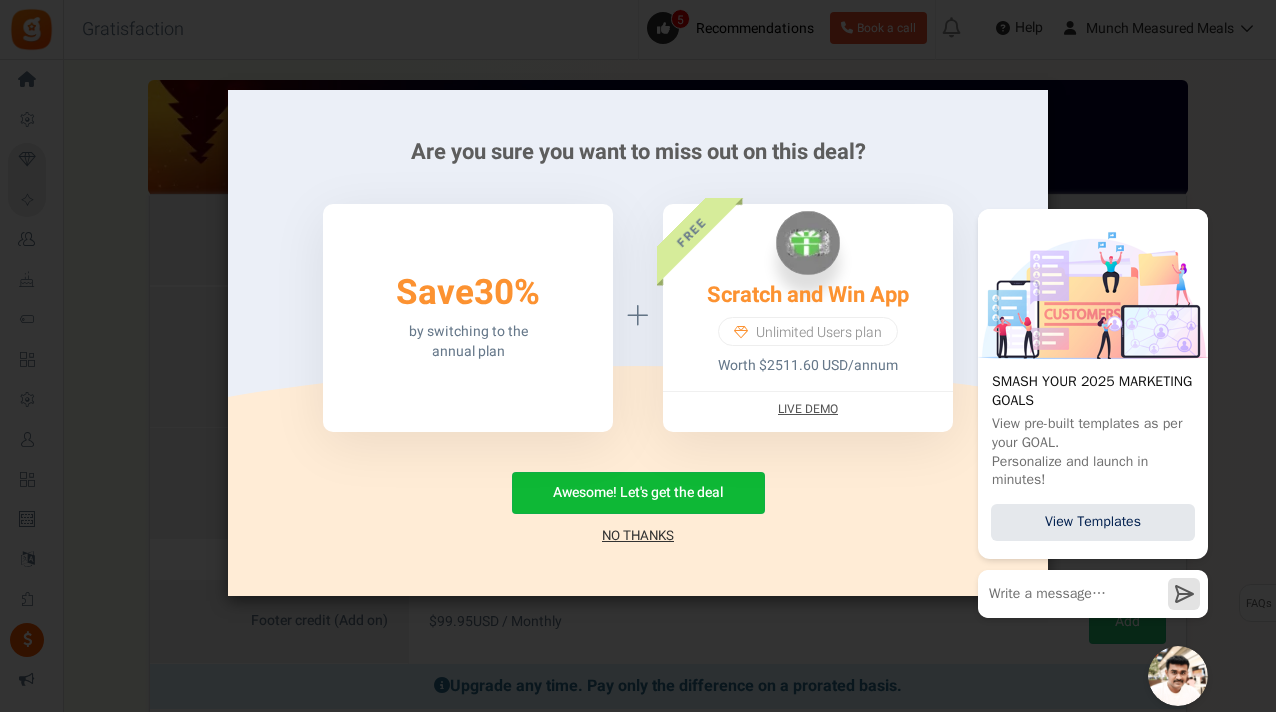 click on "No Thanks" at bounding box center (638, 536) 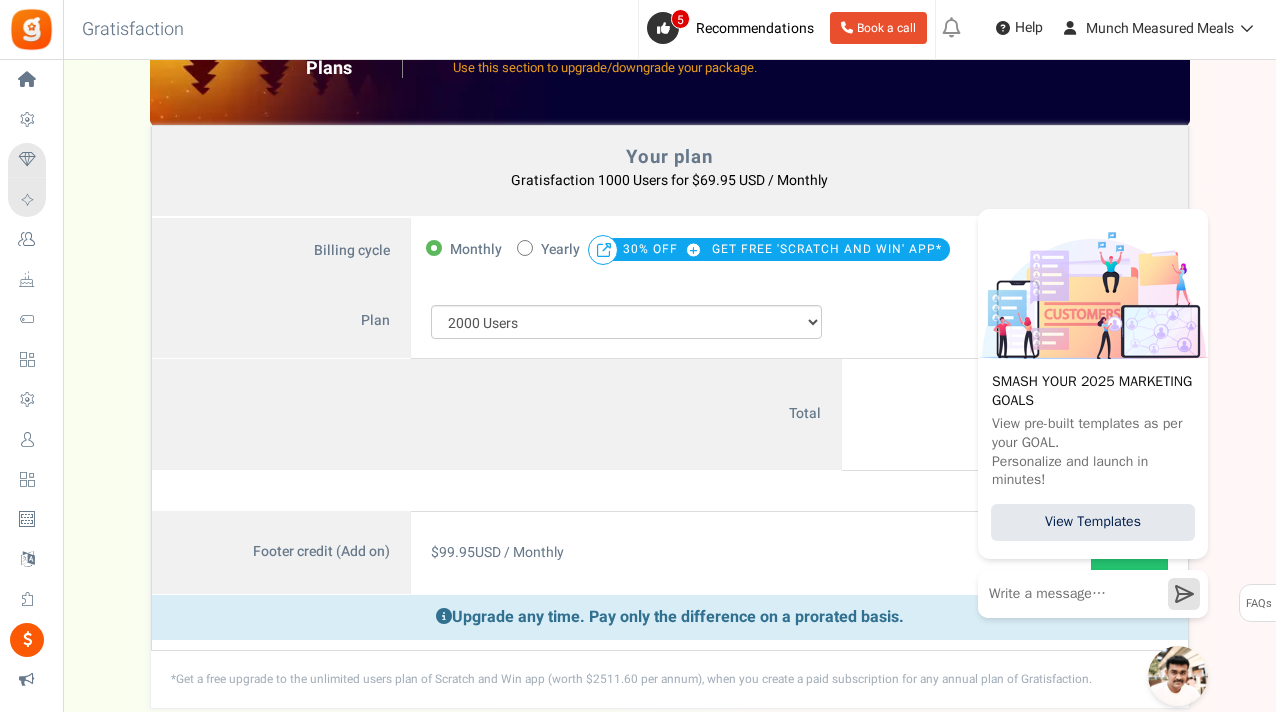 scroll, scrollTop: 70, scrollLeft: 0, axis: vertical 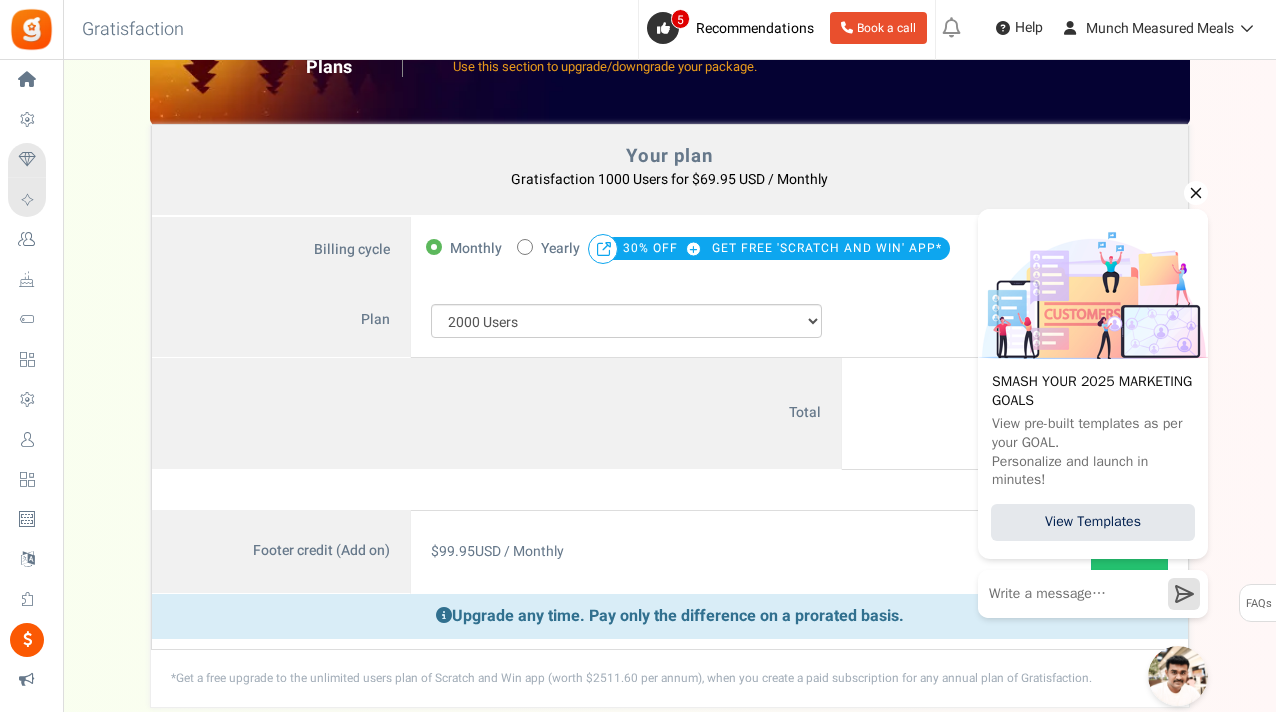 click 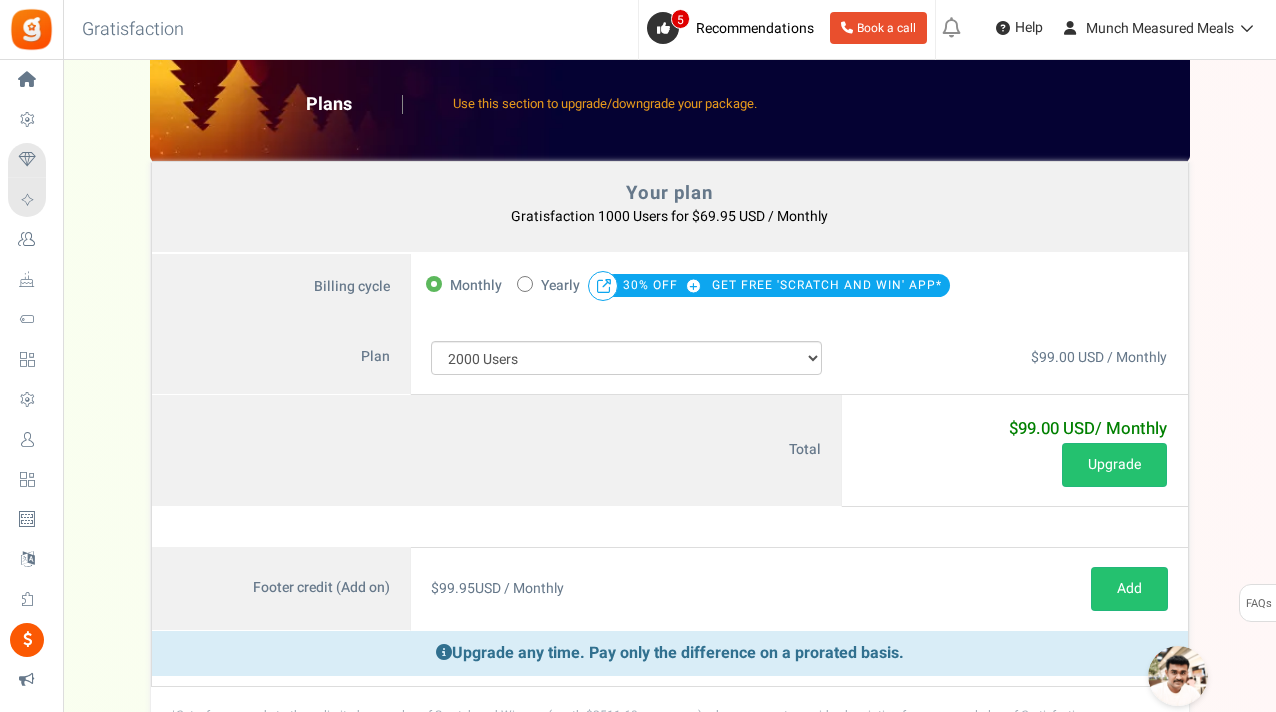 scroll, scrollTop: 44, scrollLeft: 0, axis: vertical 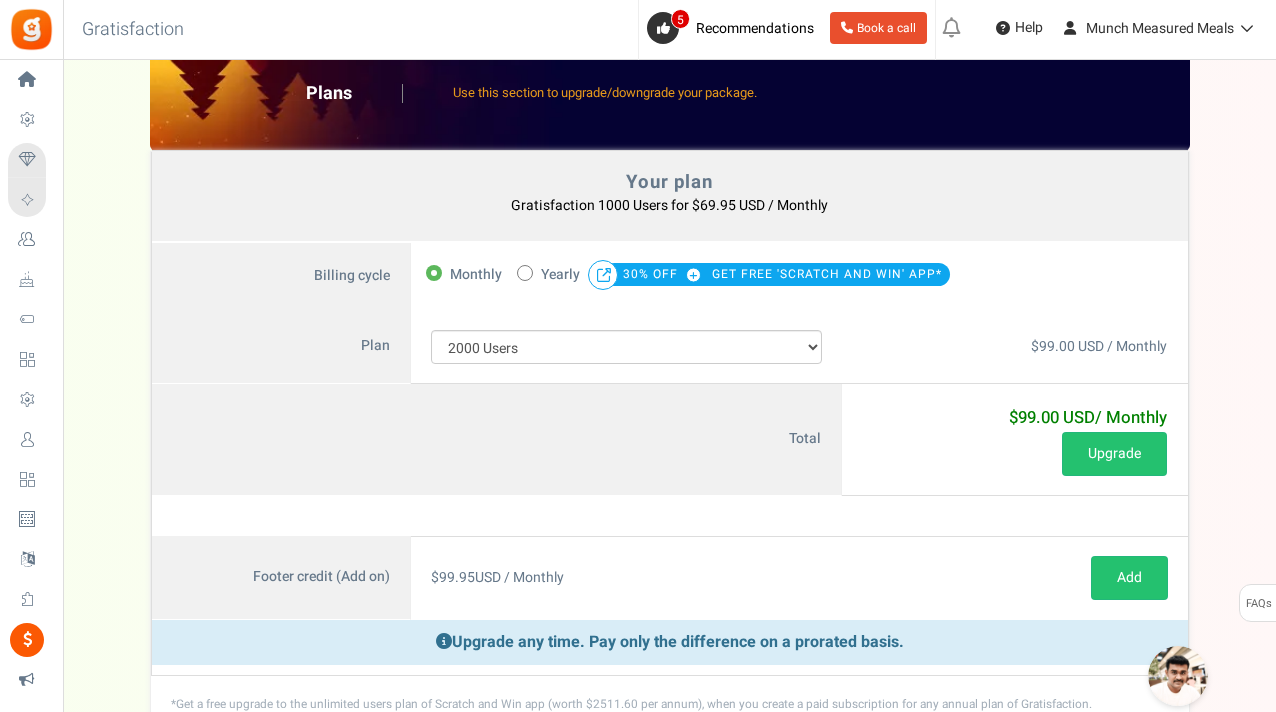 click on "50% OFF Limited time offer!
Yearly
30% OFF
GET FREE 'SCRATCH AND WIN' APP*" at bounding box center [733, 275] 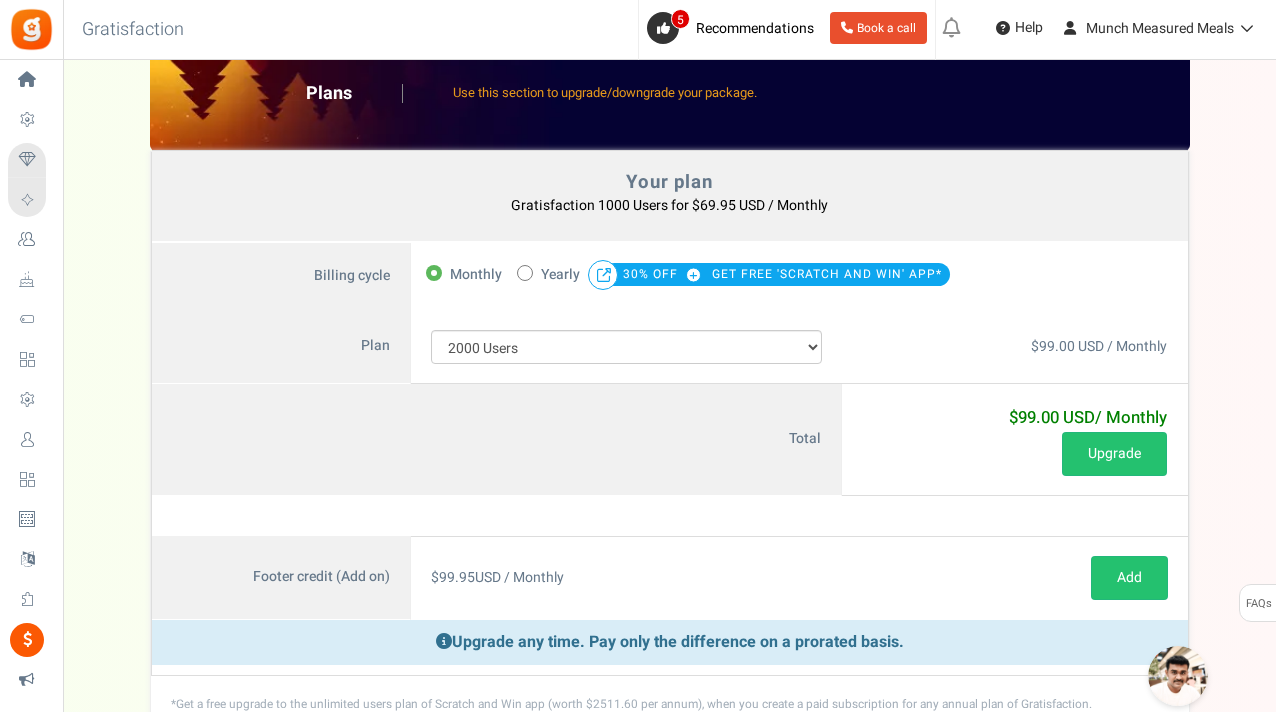 radio on "true" 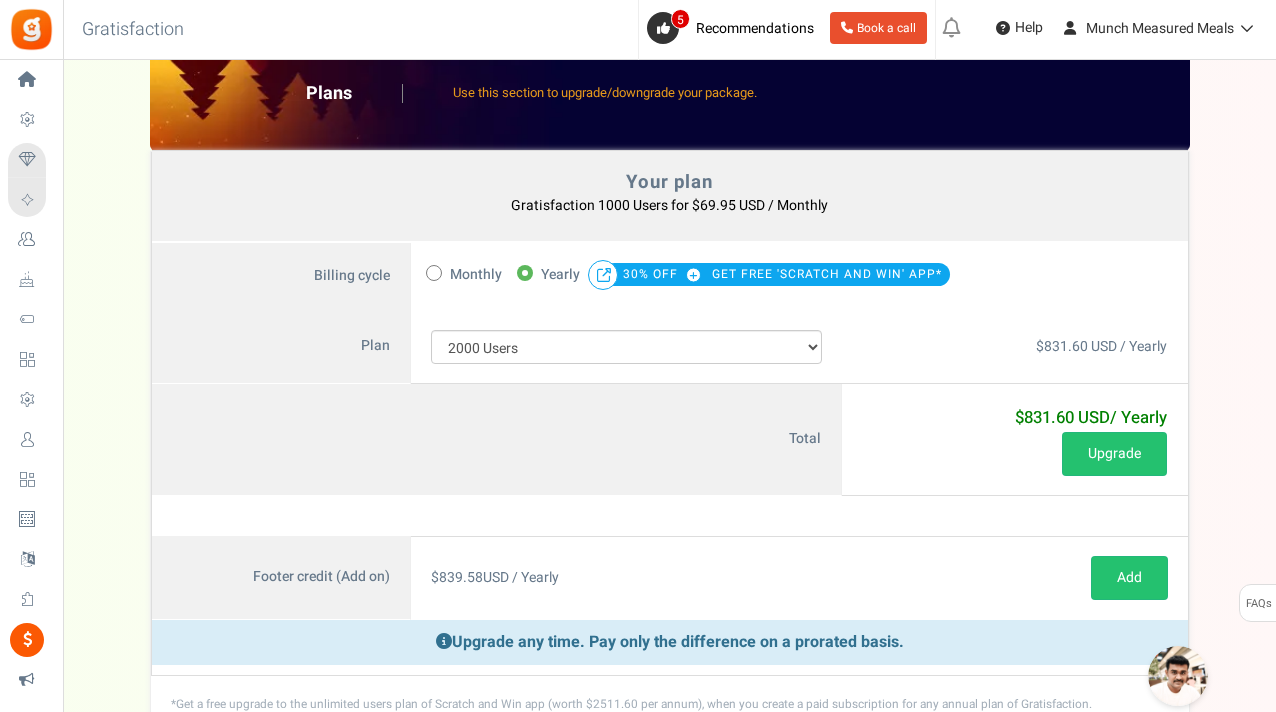 click at bounding box center (434, 273) 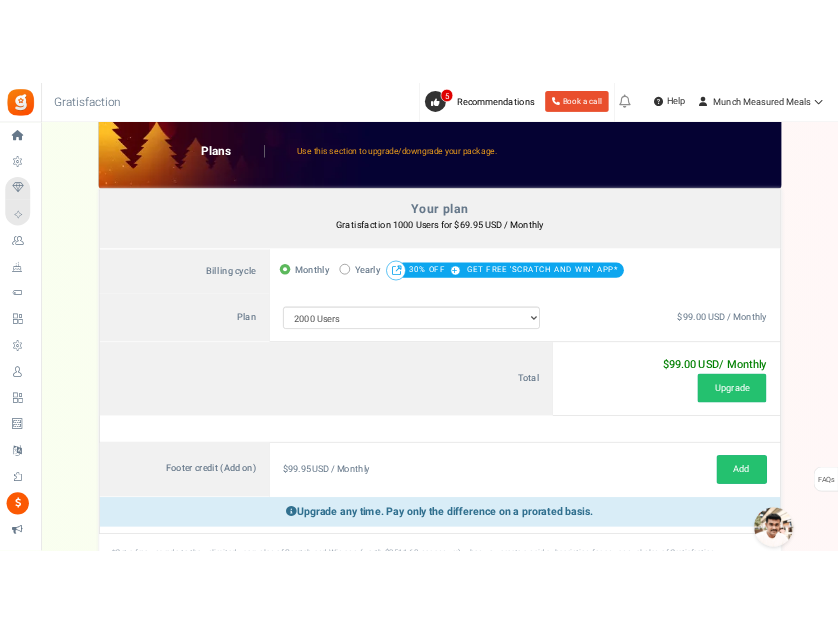 scroll, scrollTop: 31, scrollLeft: 0, axis: vertical 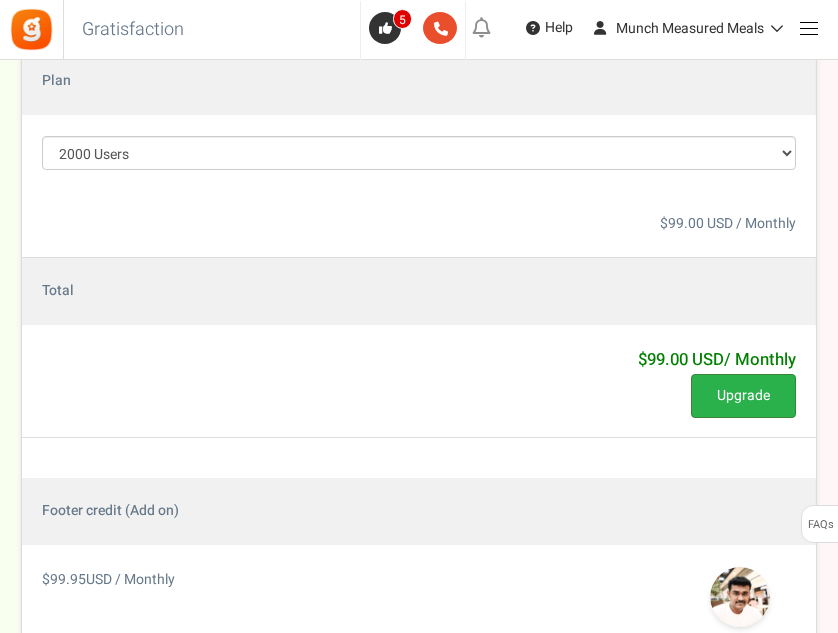click on "Upgrade" at bounding box center (743, 396) 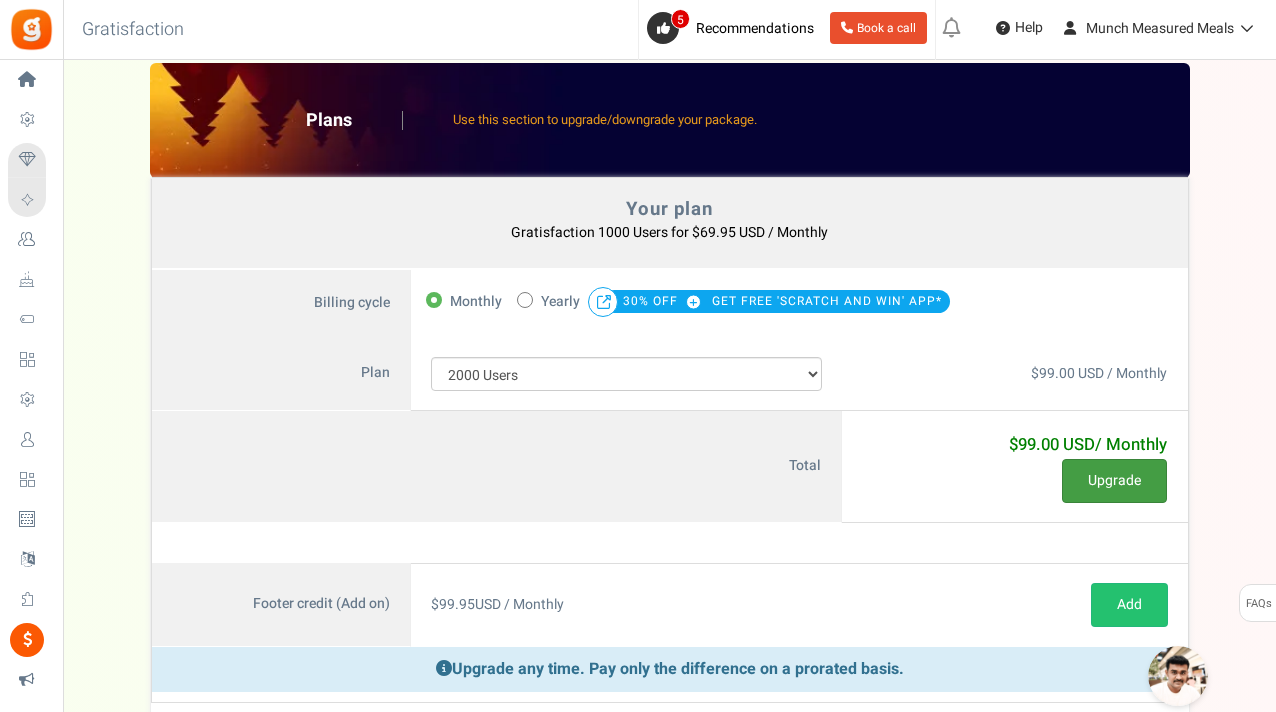 scroll, scrollTop: 18, scrollLeft: 0, axis: vertical 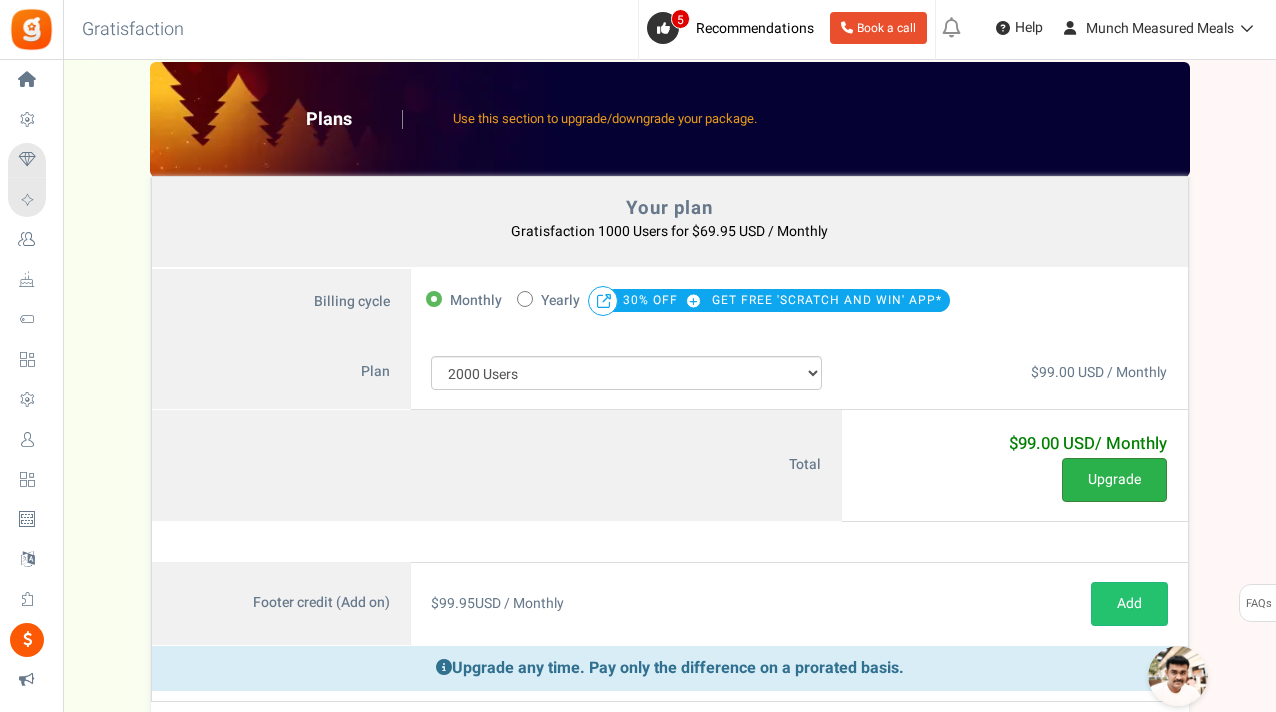 click on "Upgrade" at bounding box center (1114, 480) 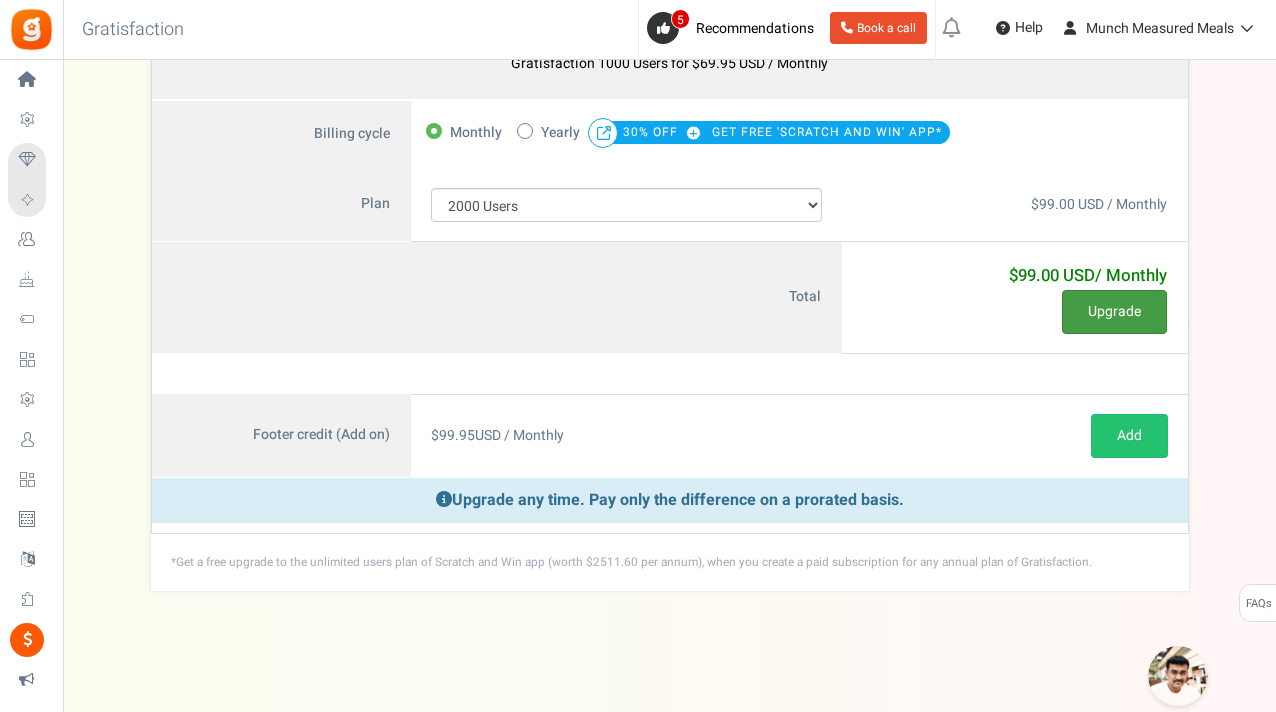 scroll, scrollTop: 0, scrollLeft: 0, axis: both 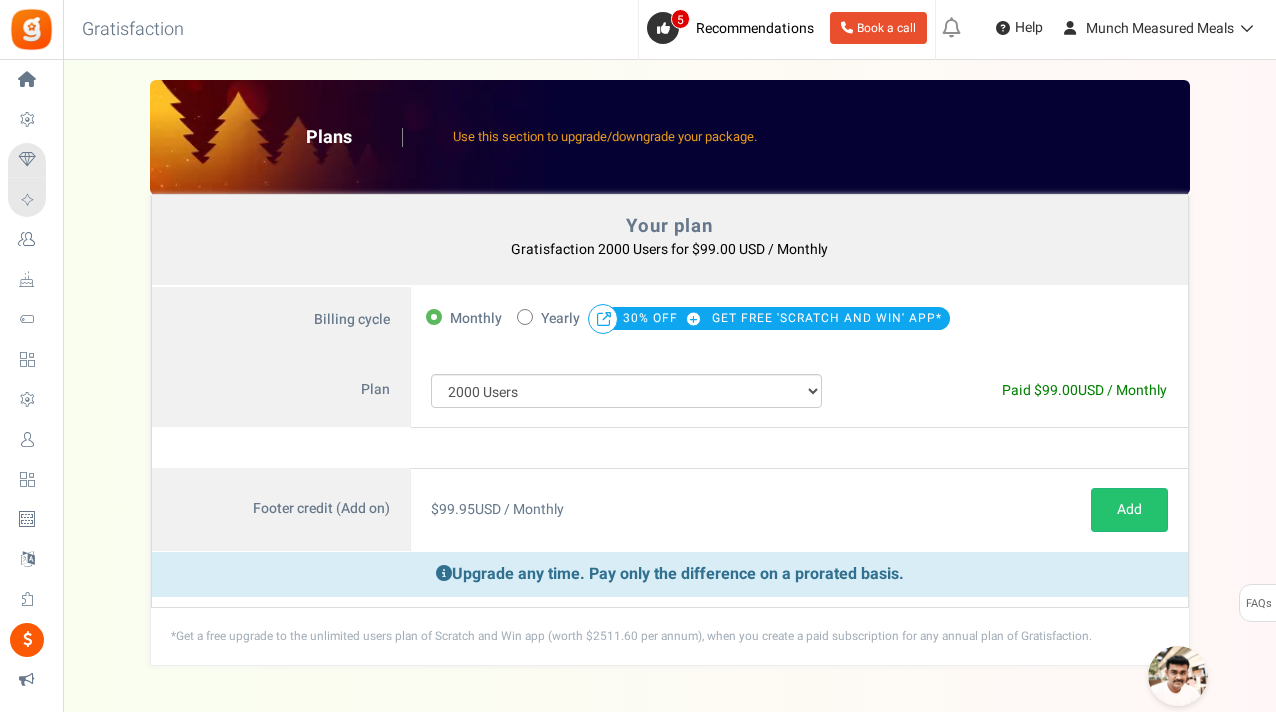 click at bounding box center [31, 29] 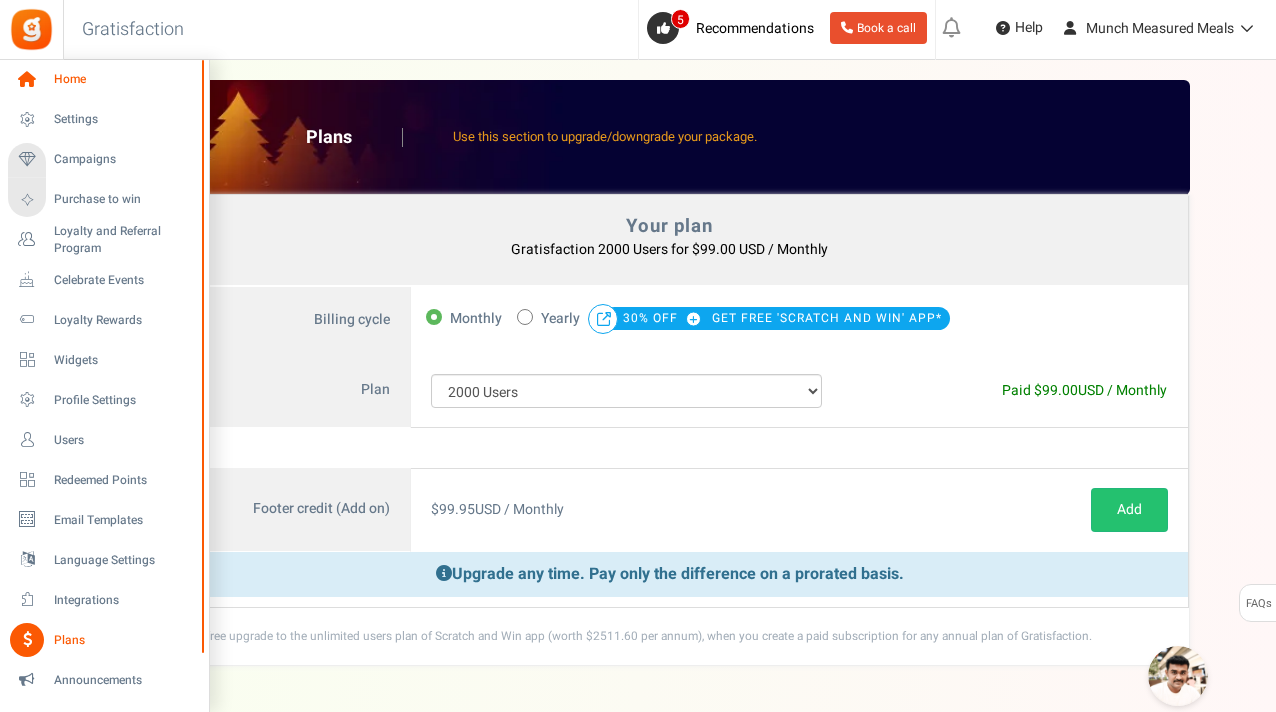 click at bounding box center [27, 80] 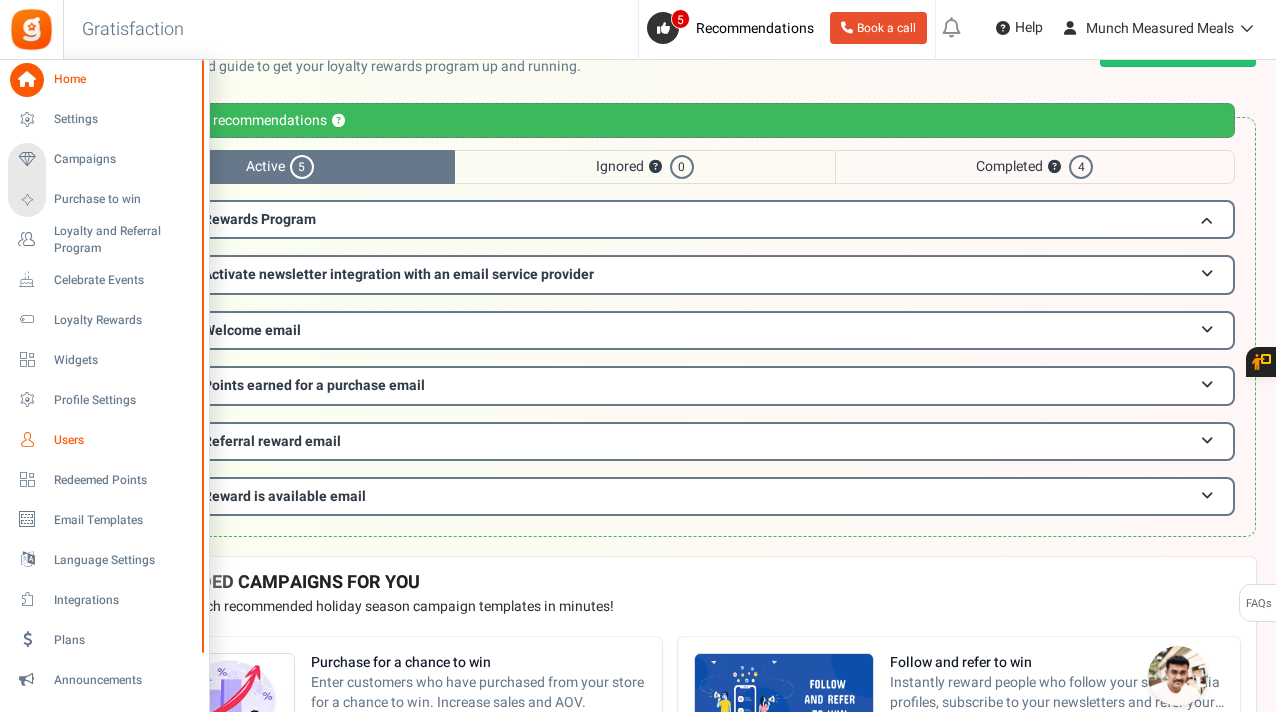 scroll, scrollTop: 0, scrollLeft: 0, axis: both 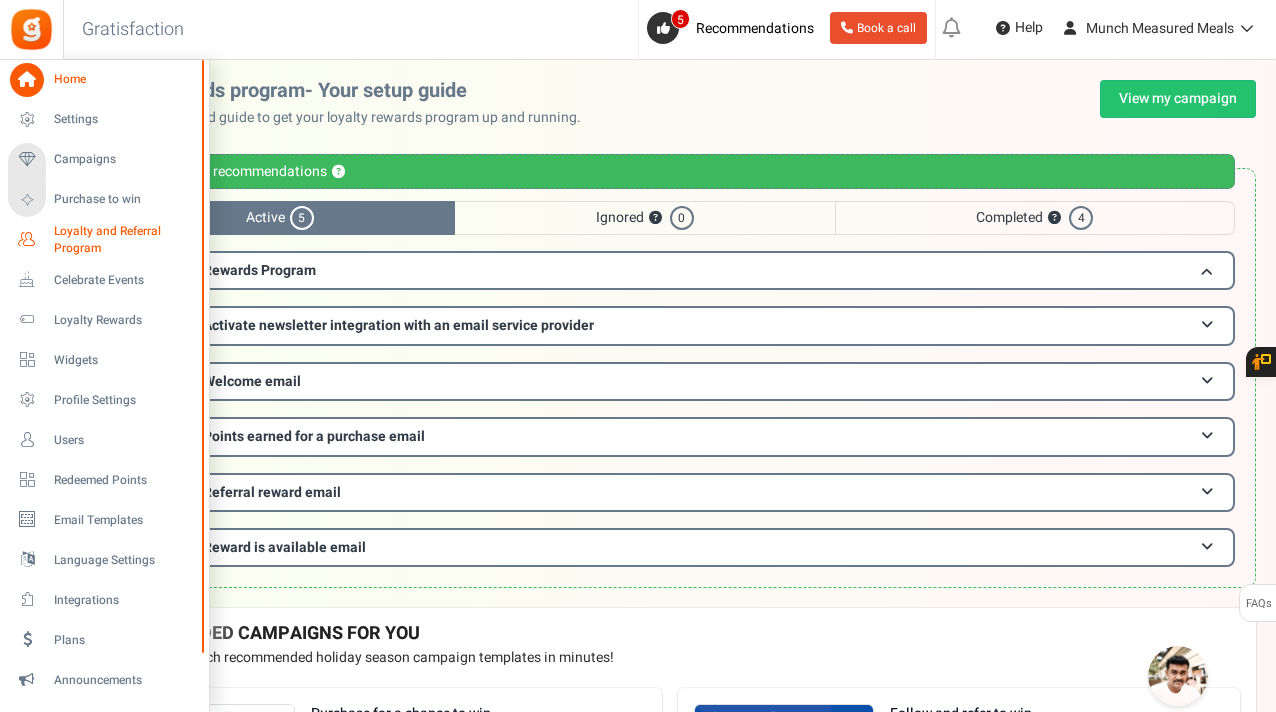 click on "Loyalty and Referral Program" at bounding box center (127, 240) 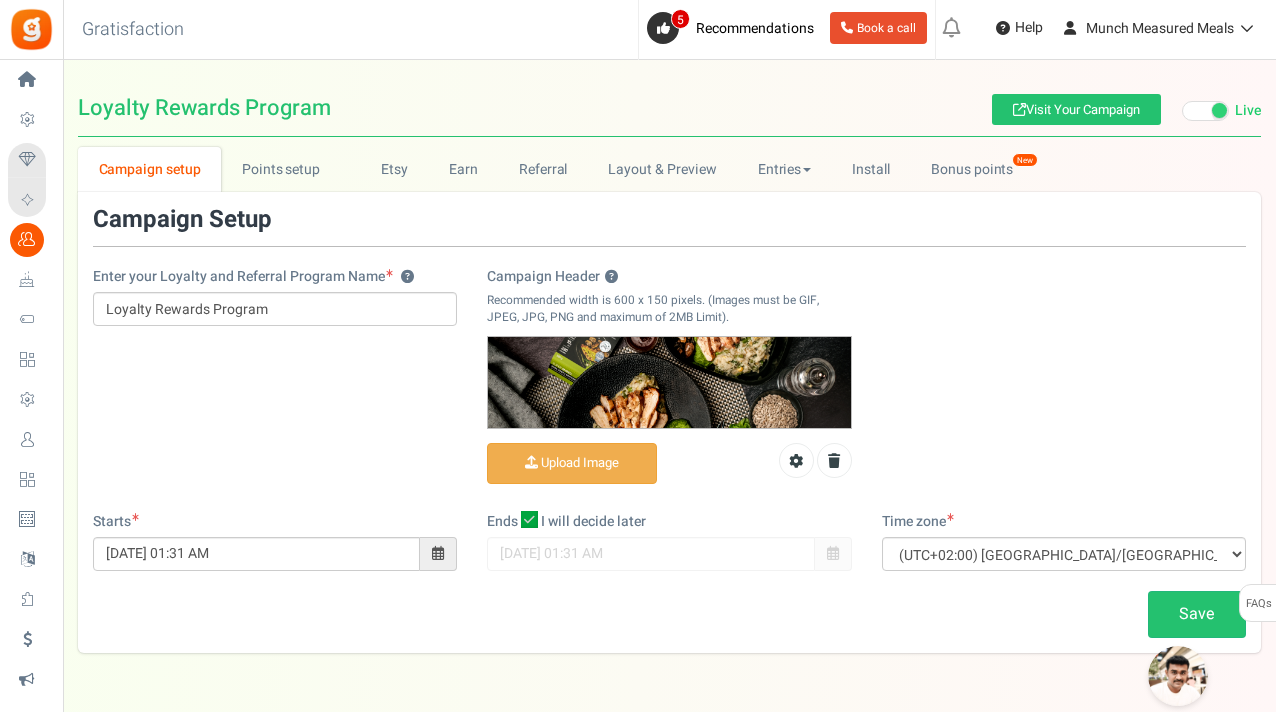 scroll, scrollTop: 0, scrollLeft: 0, axis: both 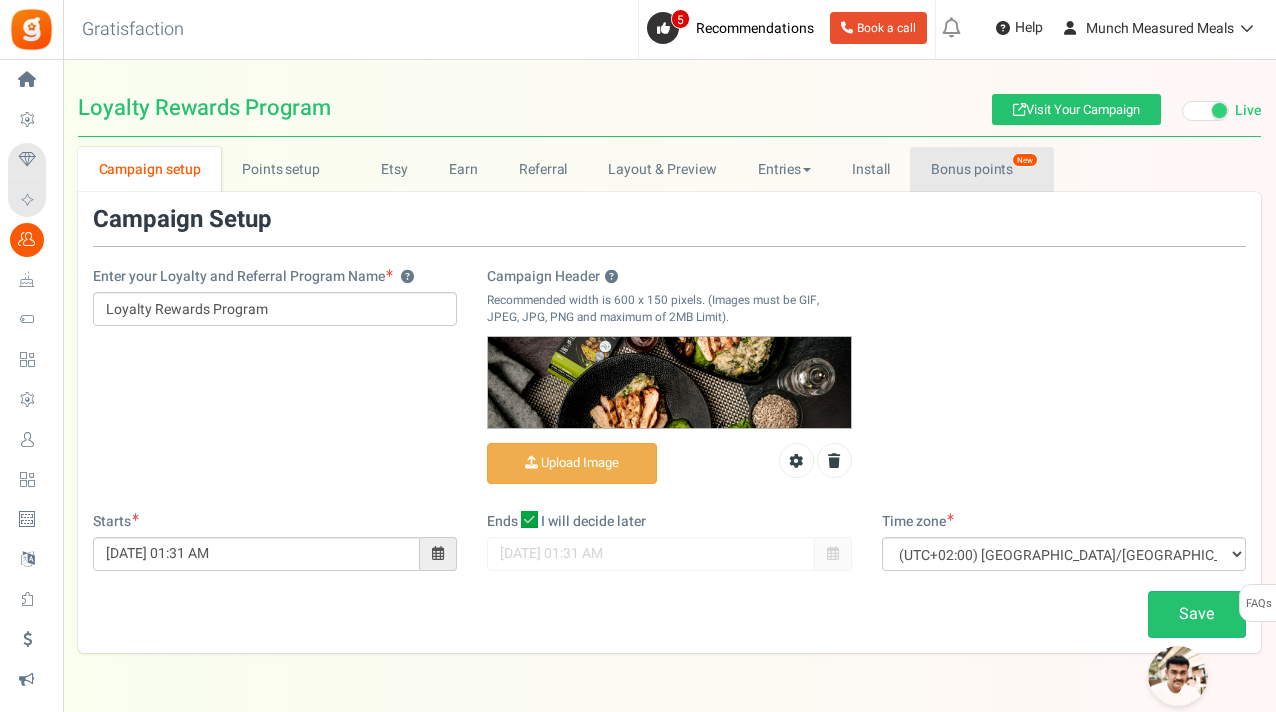 click on "Bonus points
New" at bounding box center [981, 169] 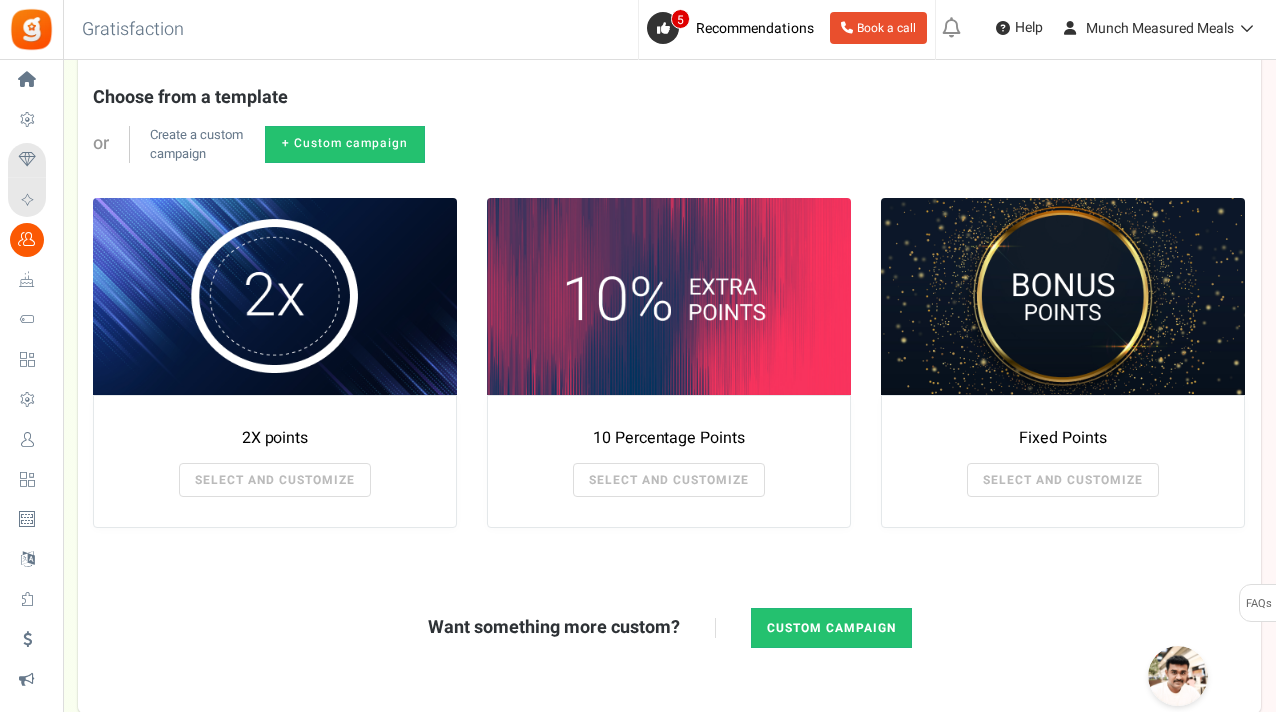 scroll, scrollTop: 0, scrollLeft: 0, axis: both 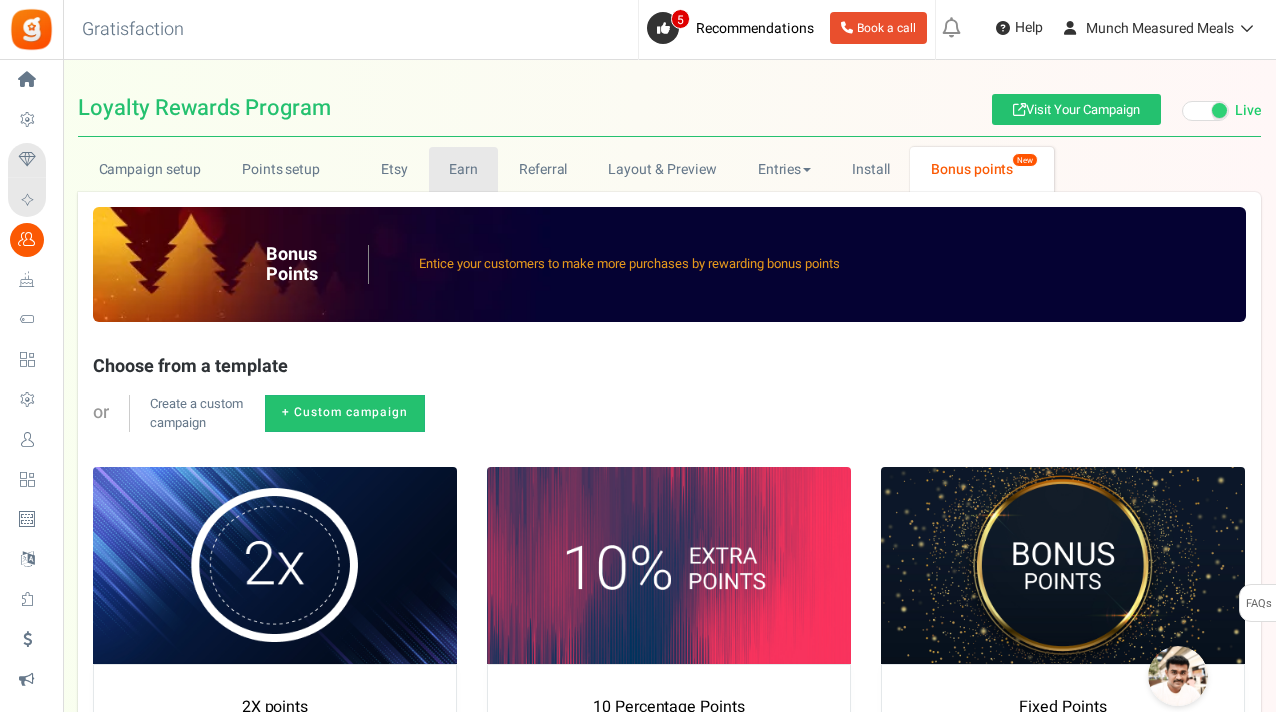 click on "Earn" at bounding box center (464, 169) 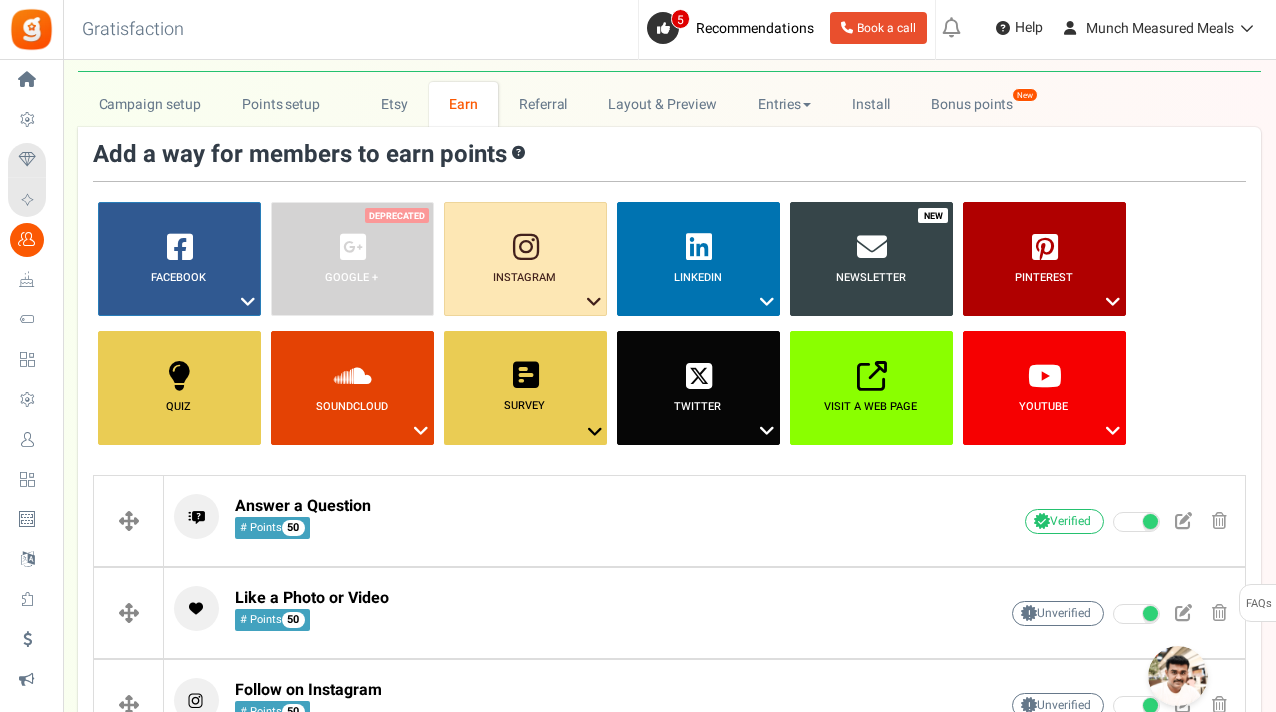 scroll, scrollTop: 0, scrollLeft: 0, axis: both 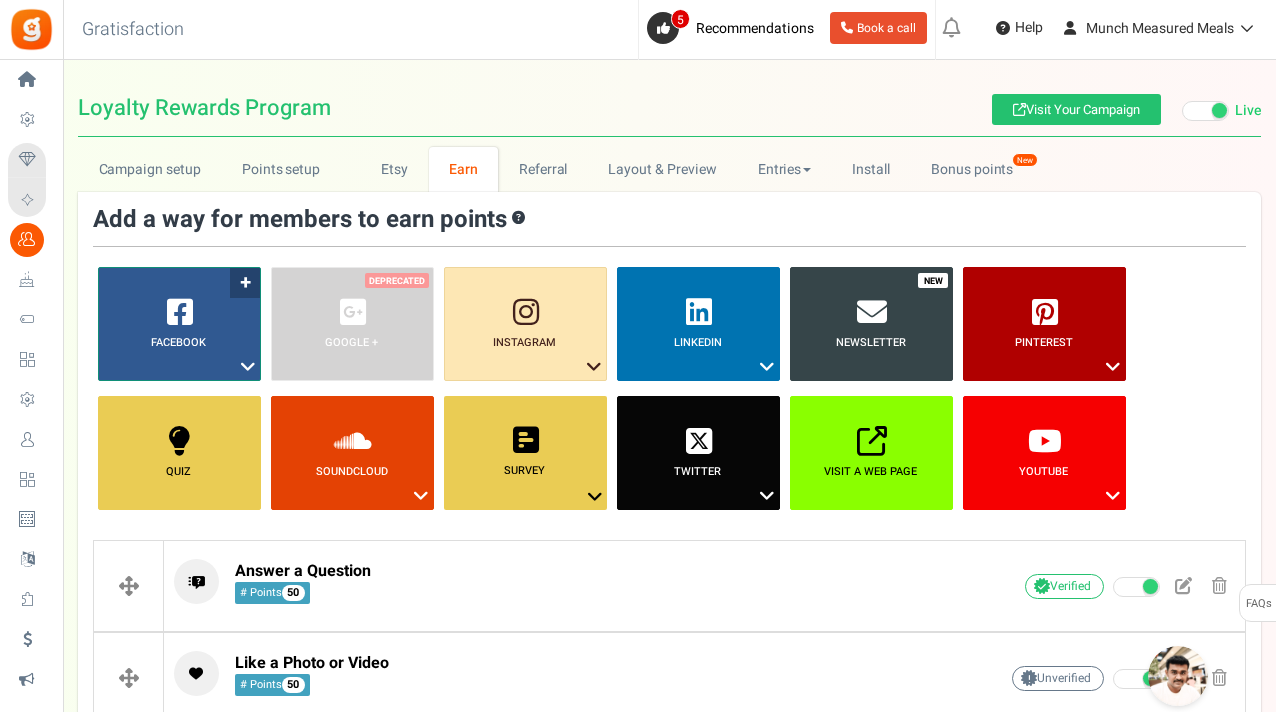 click on "Facebook
?" at bounding box center [179, 324] 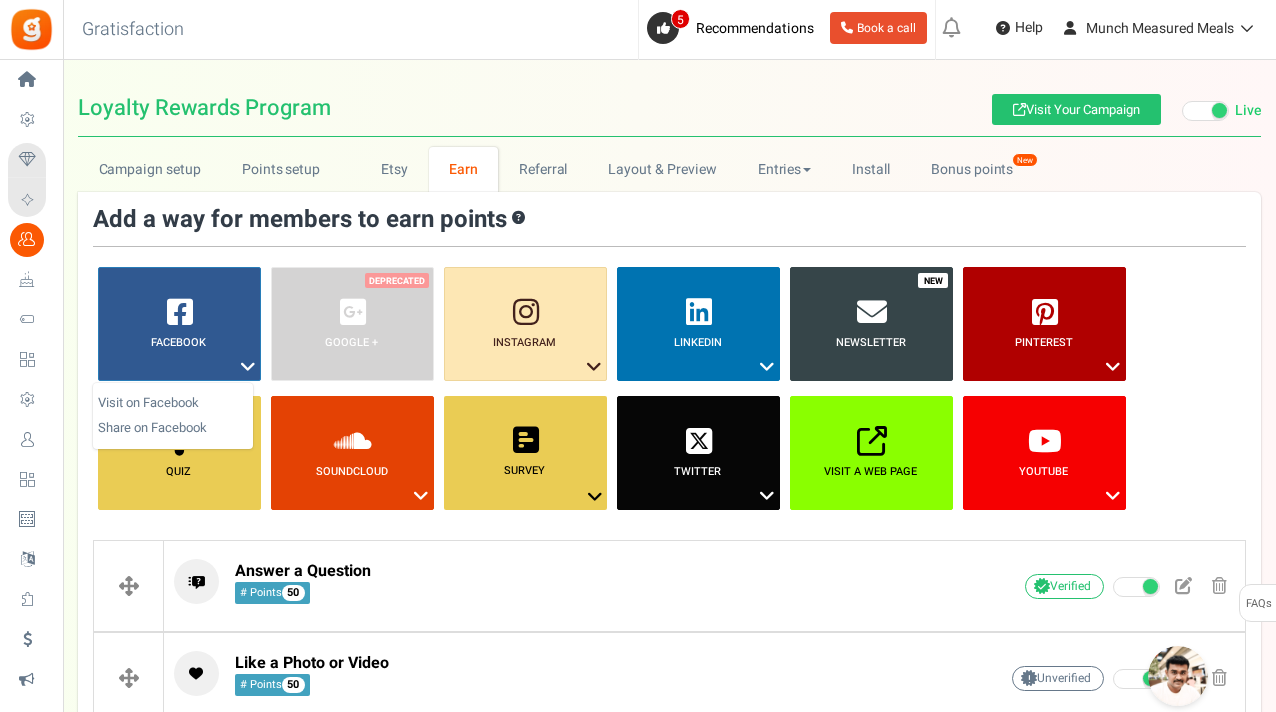 click on "Facebook
?
Visit on Facebook
Share on Facebook
Google +
?
? ?" at bounding box center (669, 396) 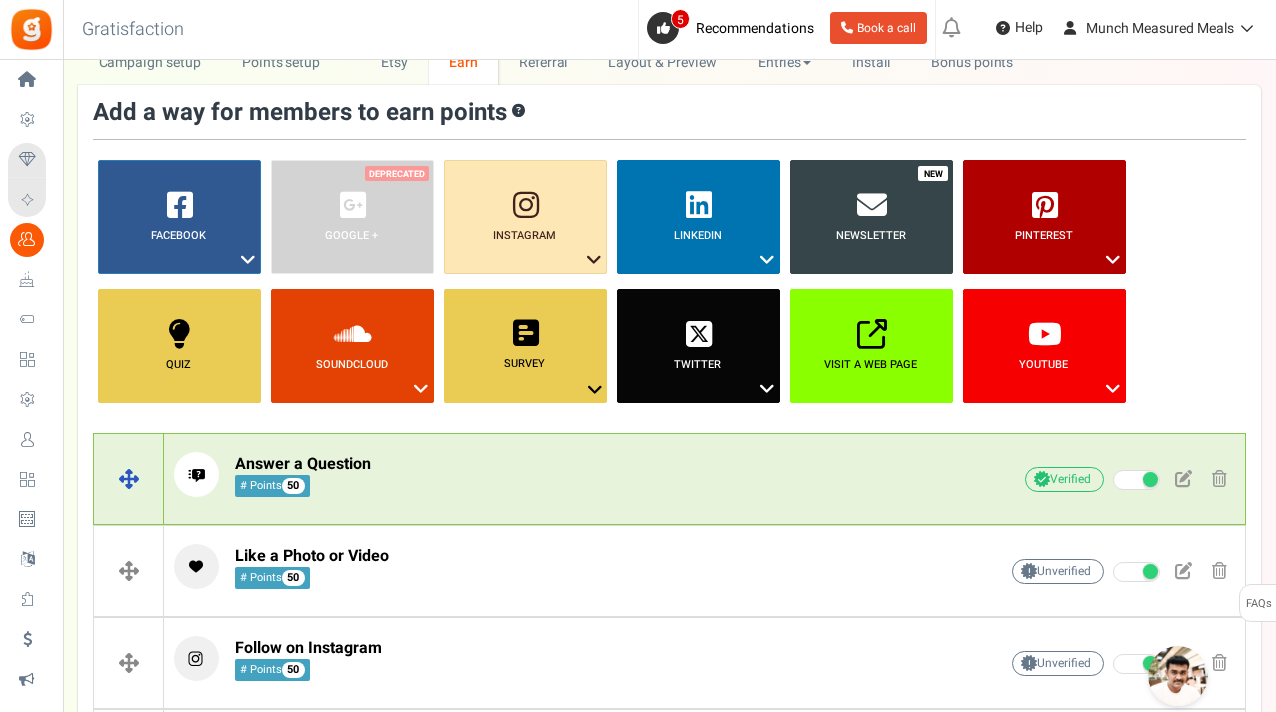 scroll, scrollTop: 0, scrollLeft: 0, axis: both 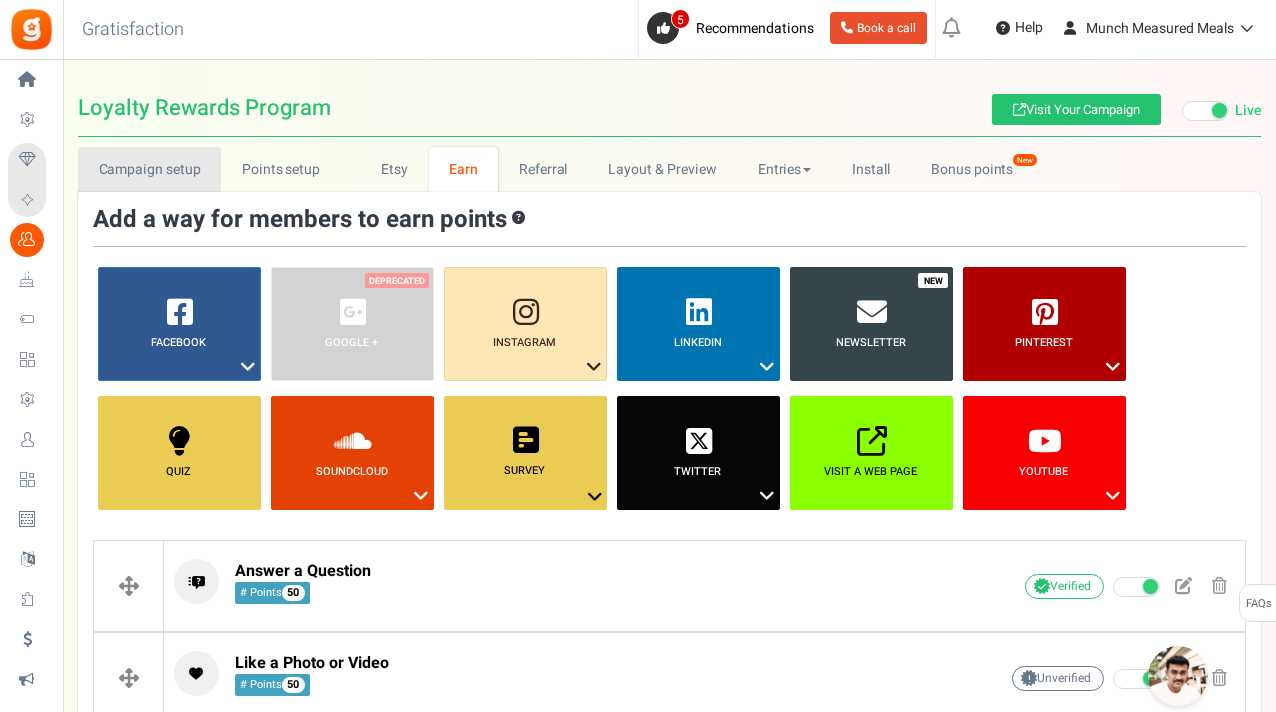 click on "Campaign setup" at bounding box center [149, 169] 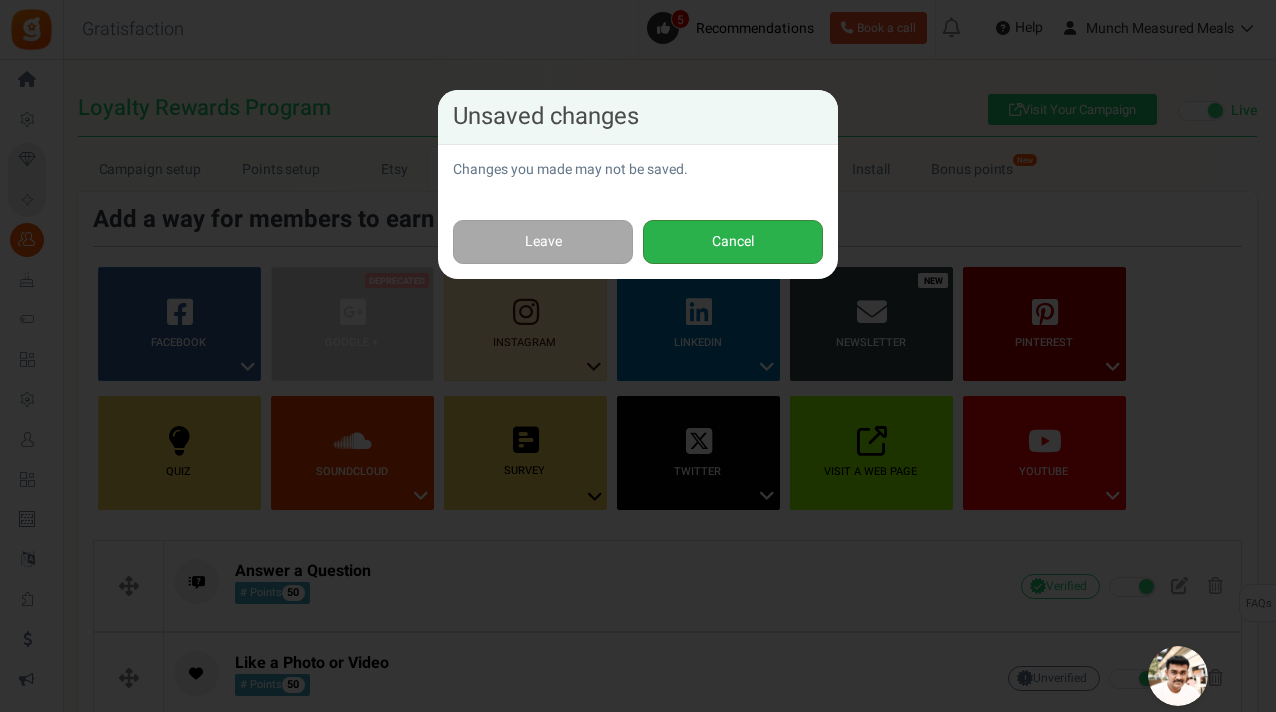 click on "Cancel" at bounding box center (733, 242) 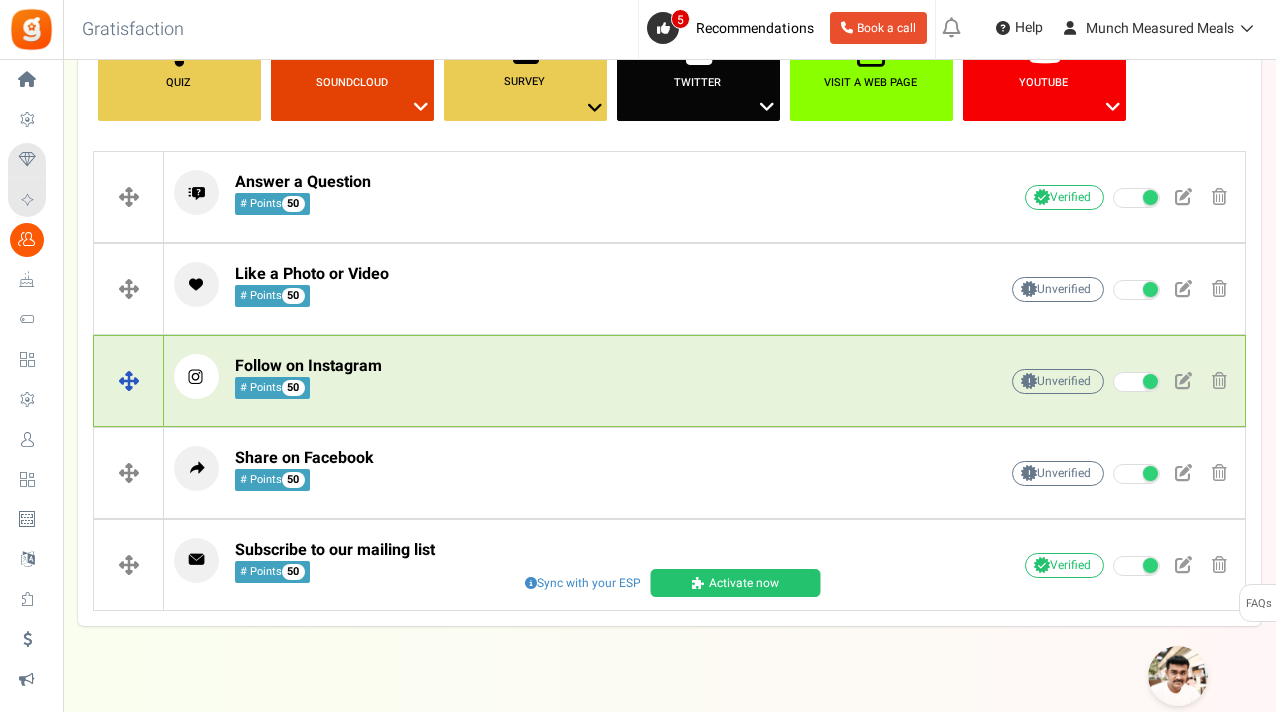 scroll, scrollTop: 424, scrollLeft: 0, axis: vertical 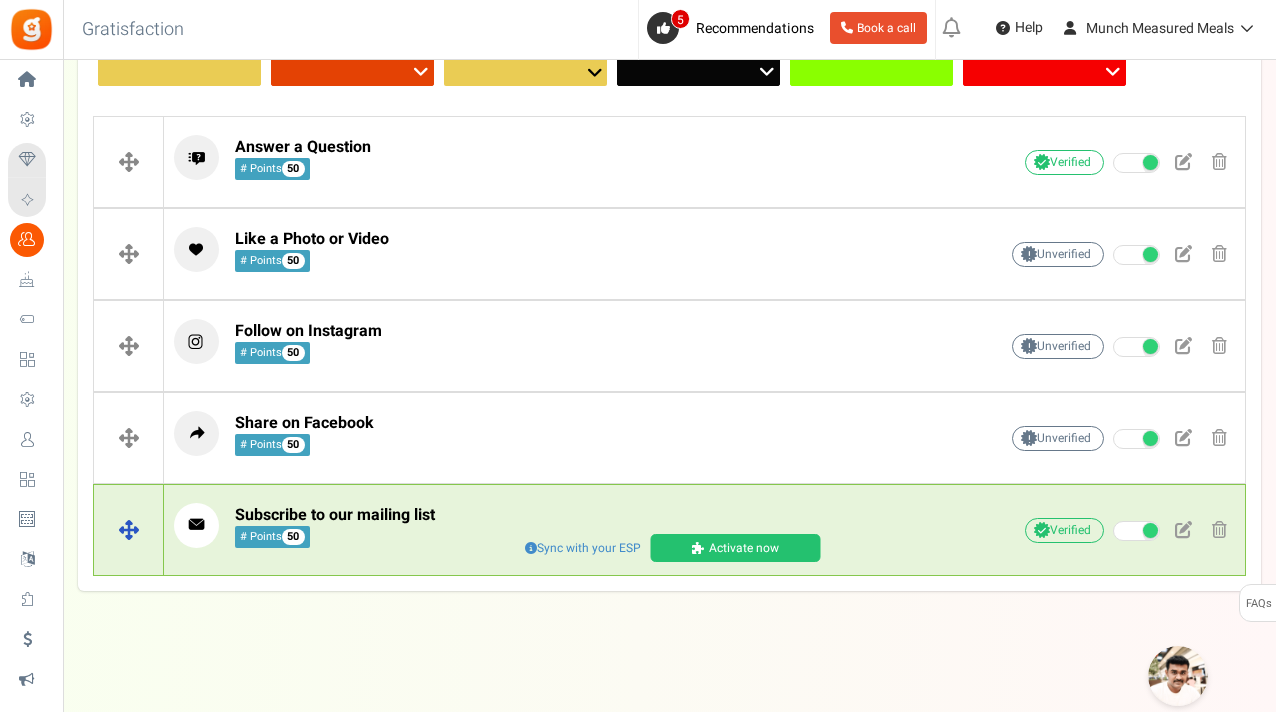click on "Activate now" at bounding box center [735, 548] 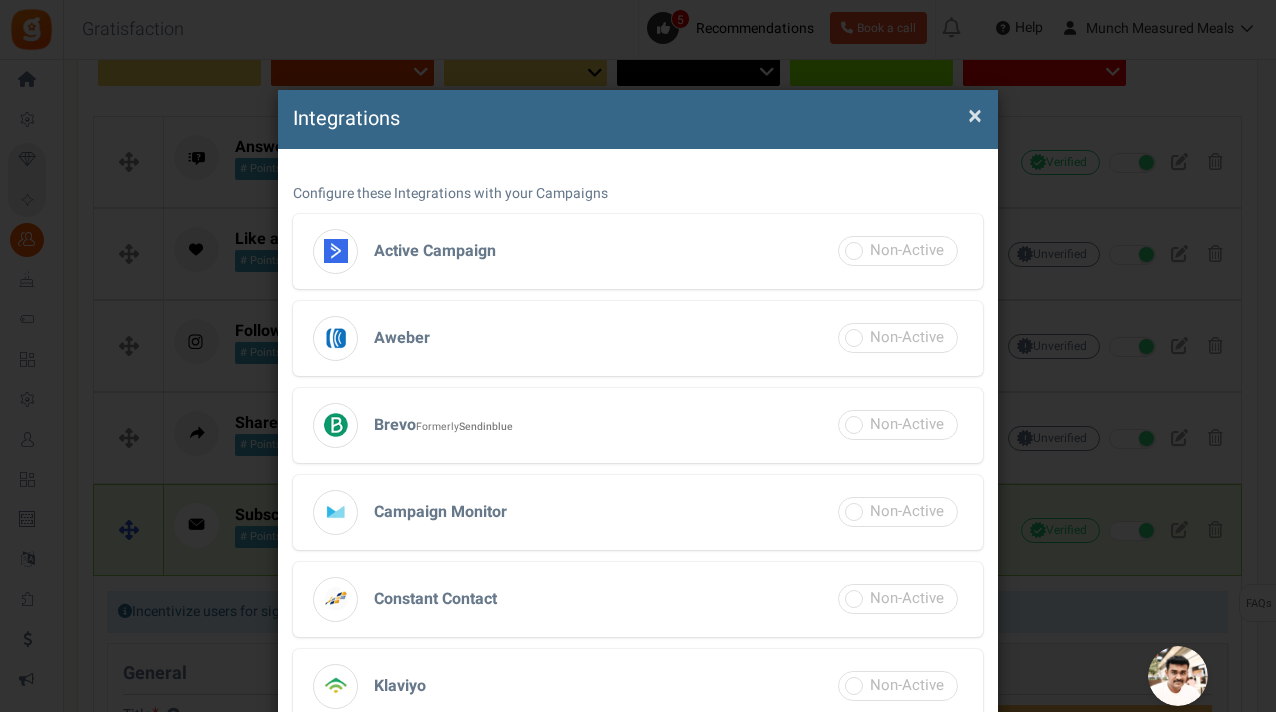 scroll, scrollTop: 815, scrollLeft: 0, axis: vertical 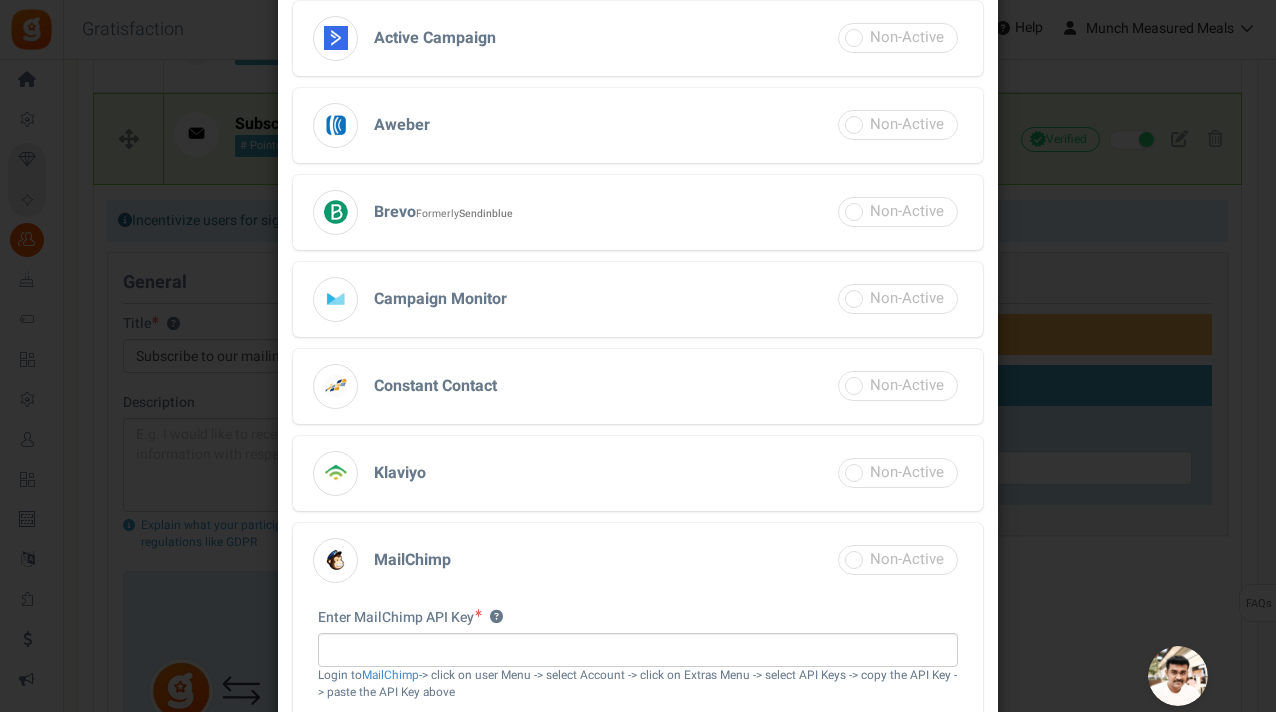 click at bounding box center (335, 560) 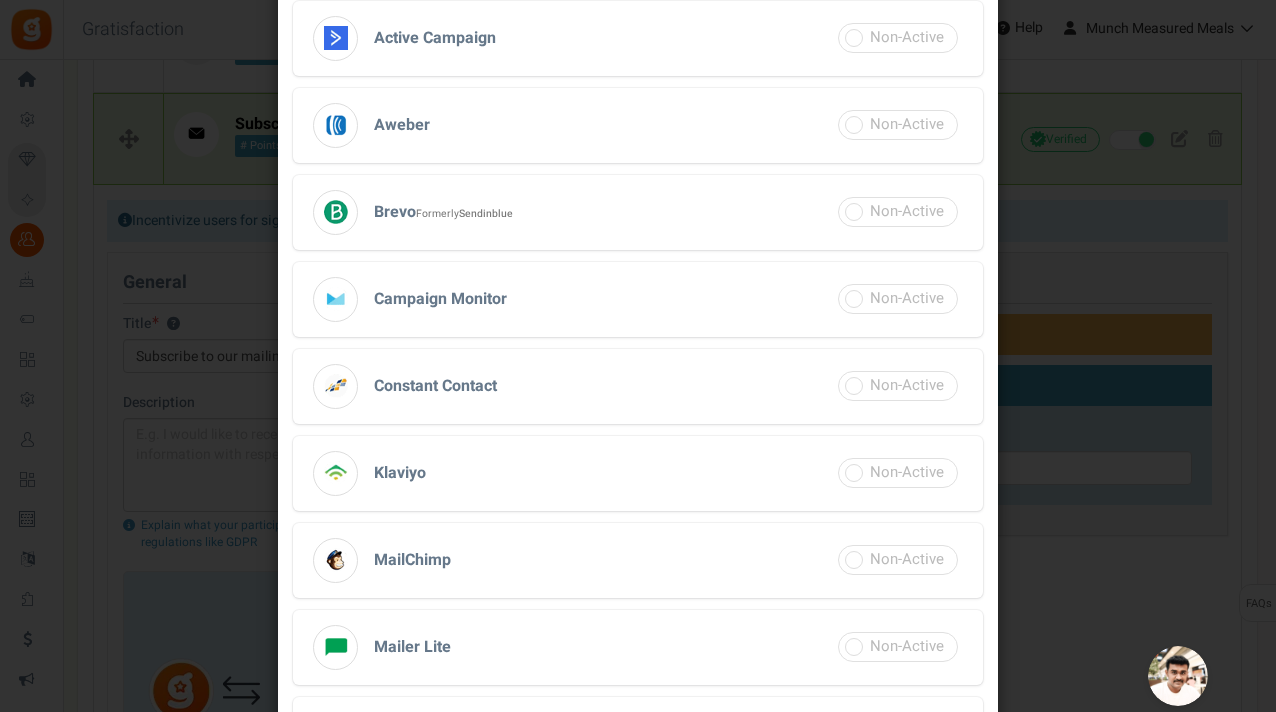click at bounding box center (335, 560) 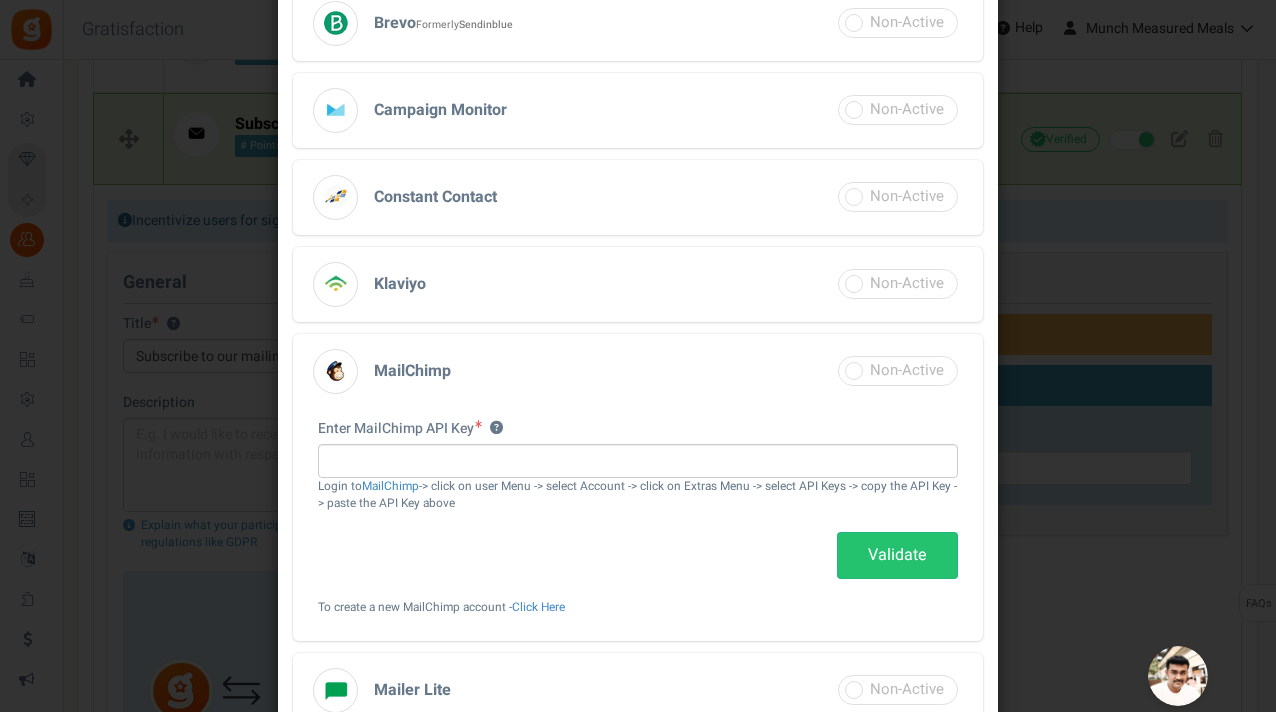 scroll, scrollTop: 409, scrollLeft: 0, axis: vertical 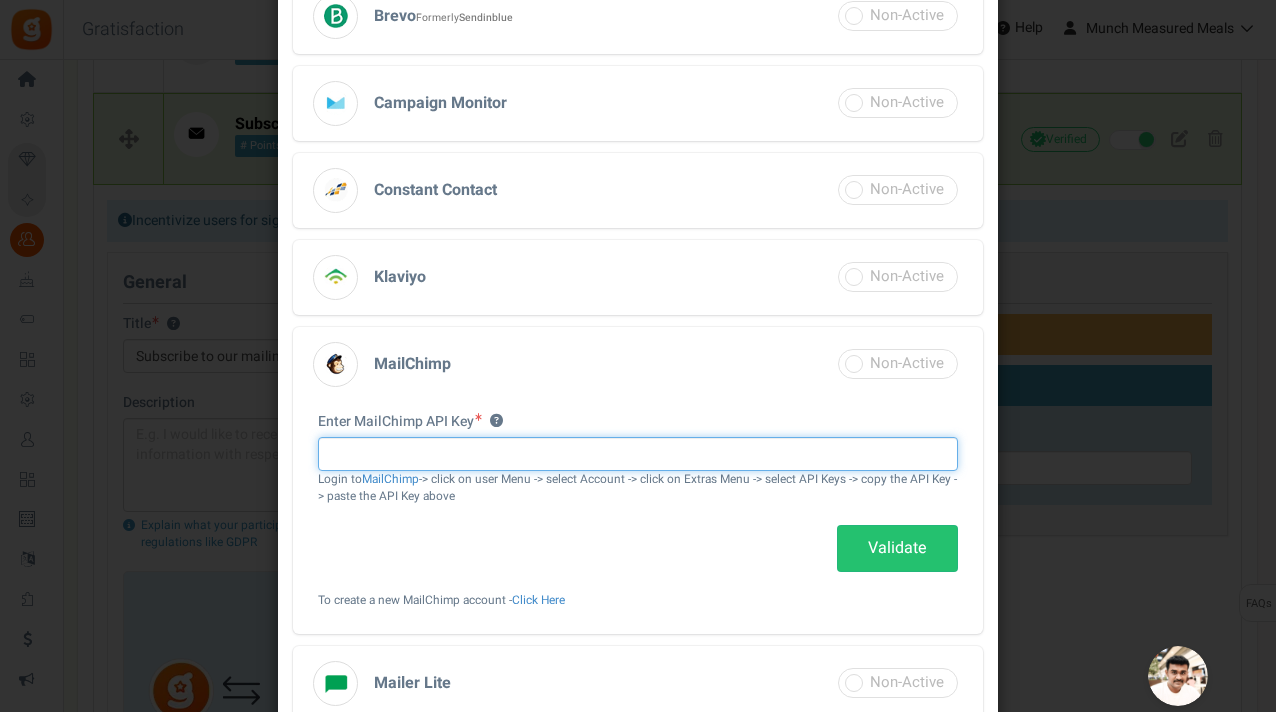 click at bounding box center [638, 454] 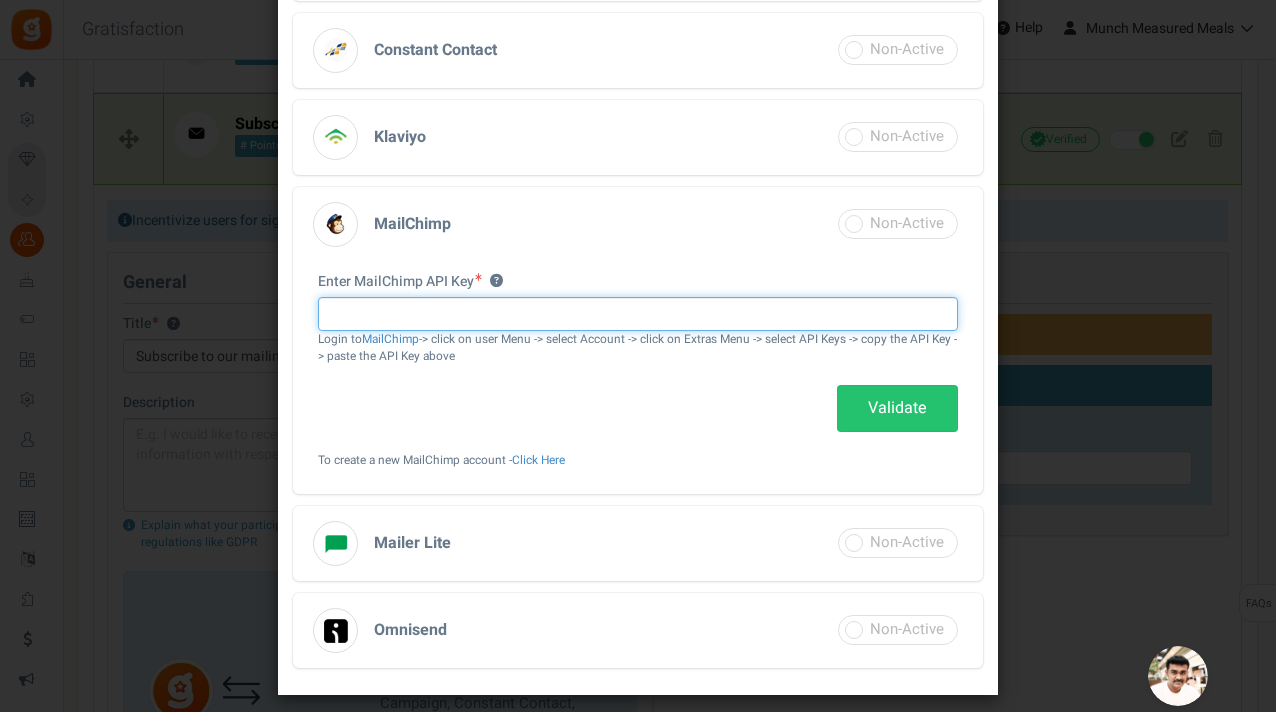 scroll, scrollTop: 562, scrollLeft: 0, axis: vertical 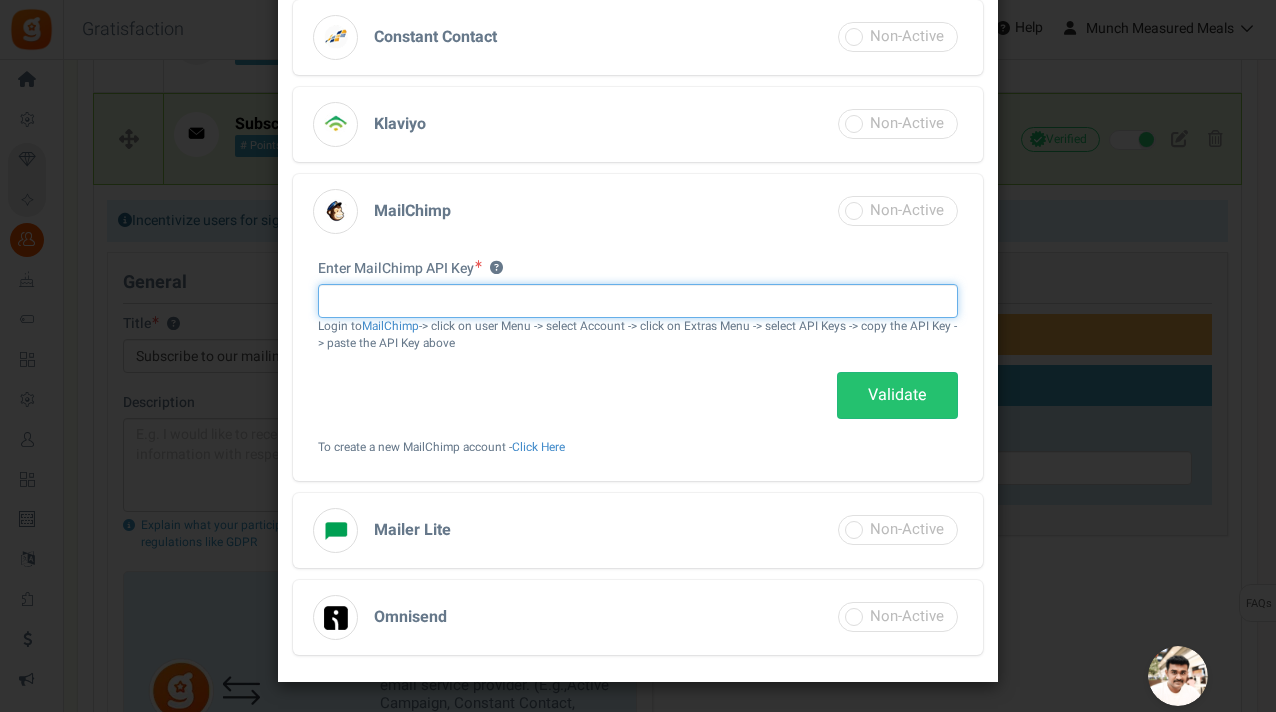 paste on "d65ce433fe22dfee12c13f40c9dca657-us3" 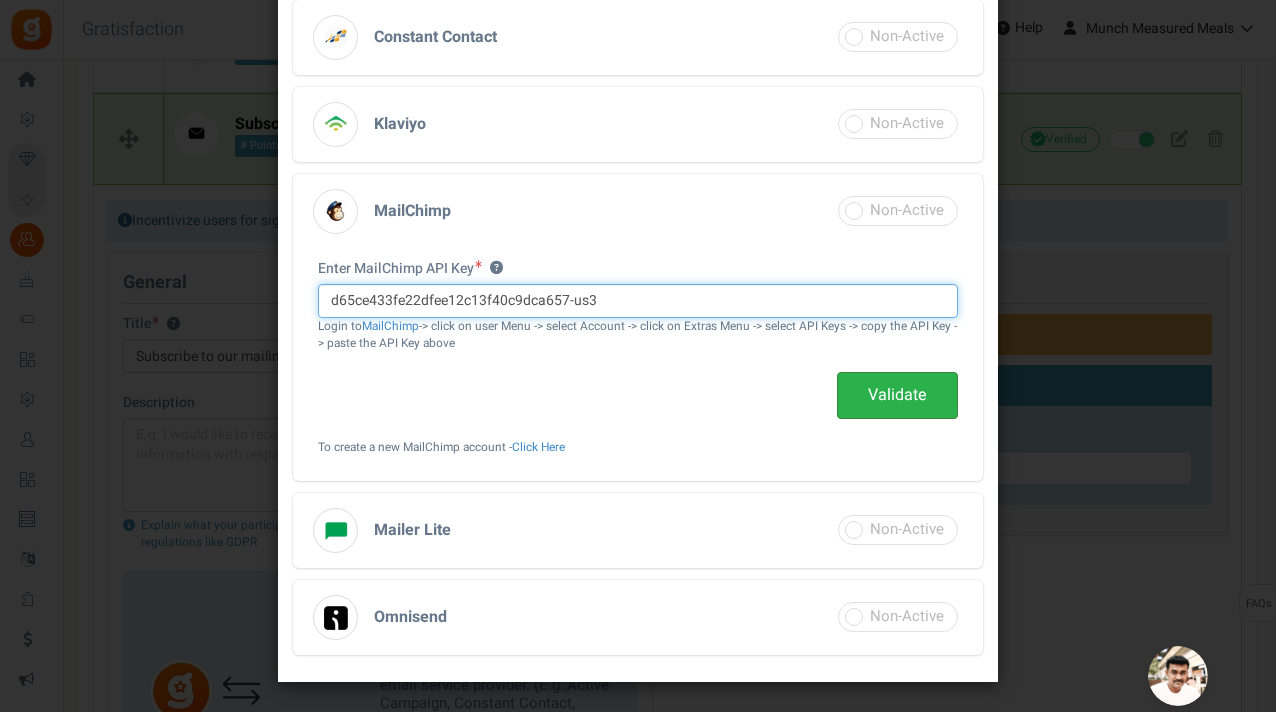 type on "d65ce433fe22dfee12c13f40c9dca657-us3" 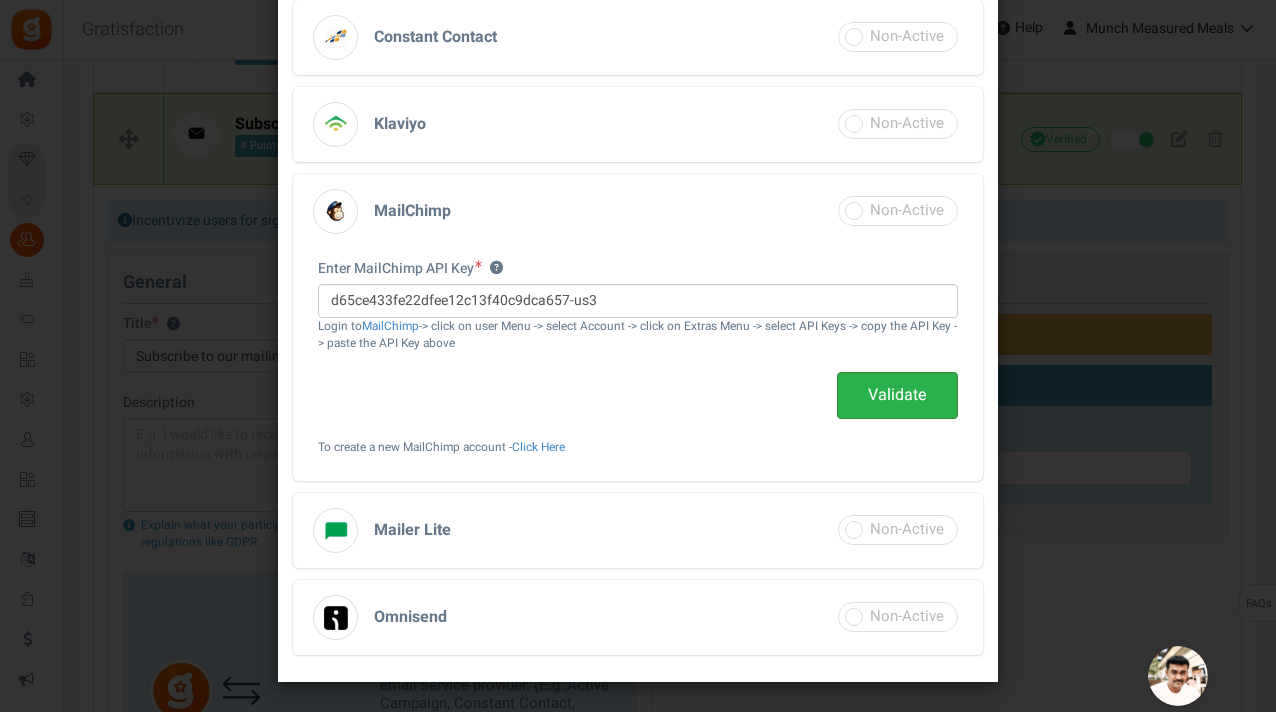 click on "Validate" at bounding box center [897, 395] 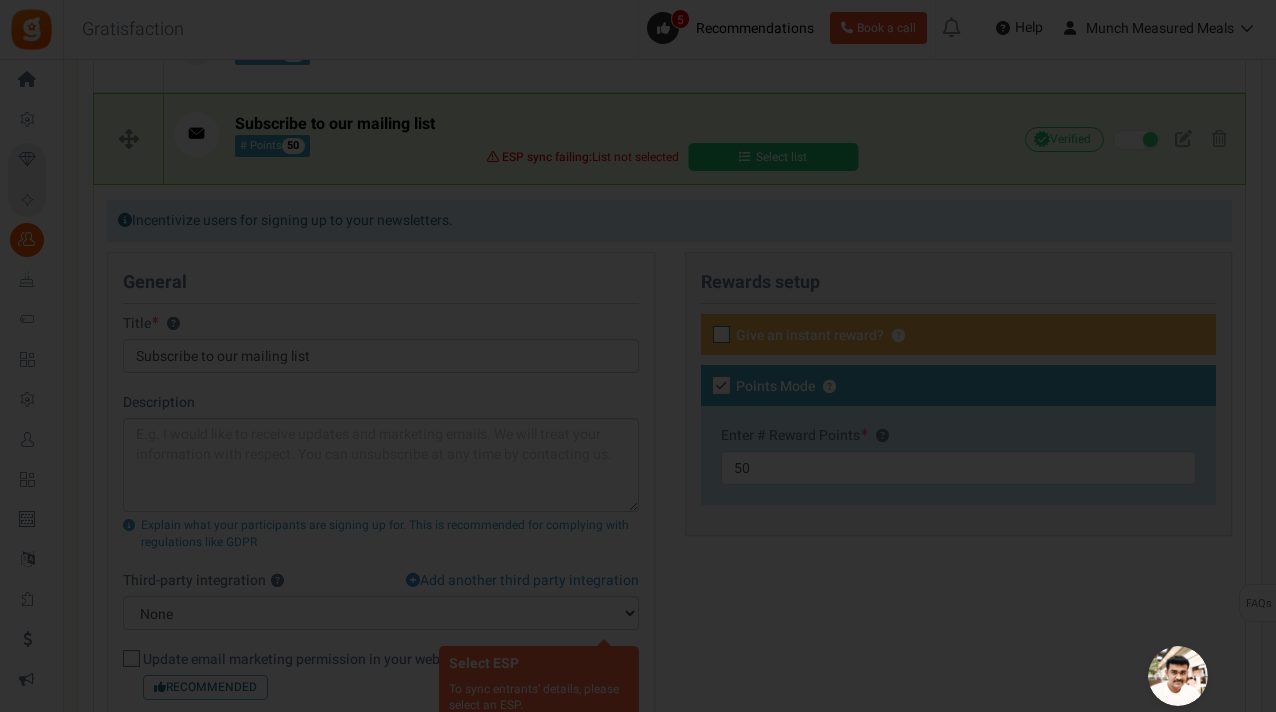scroll, scrollTop: 471, scrollLeft: 0, axis: vertical 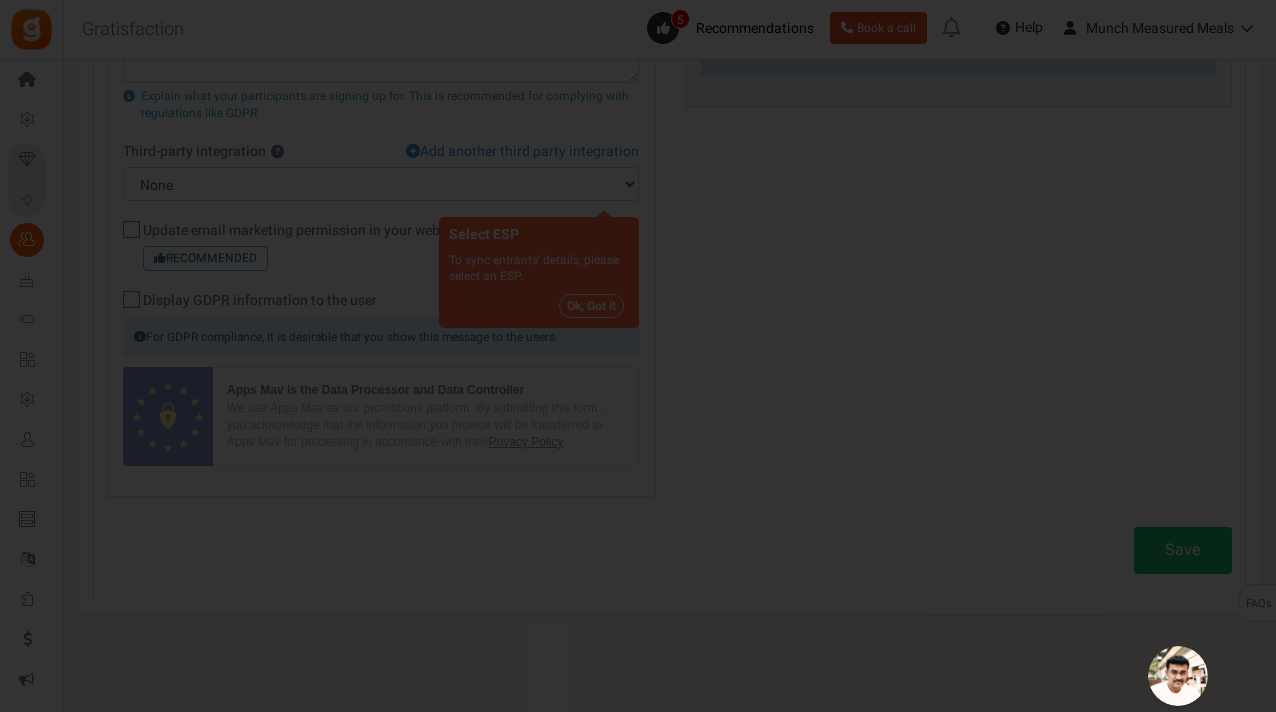 select on "3" 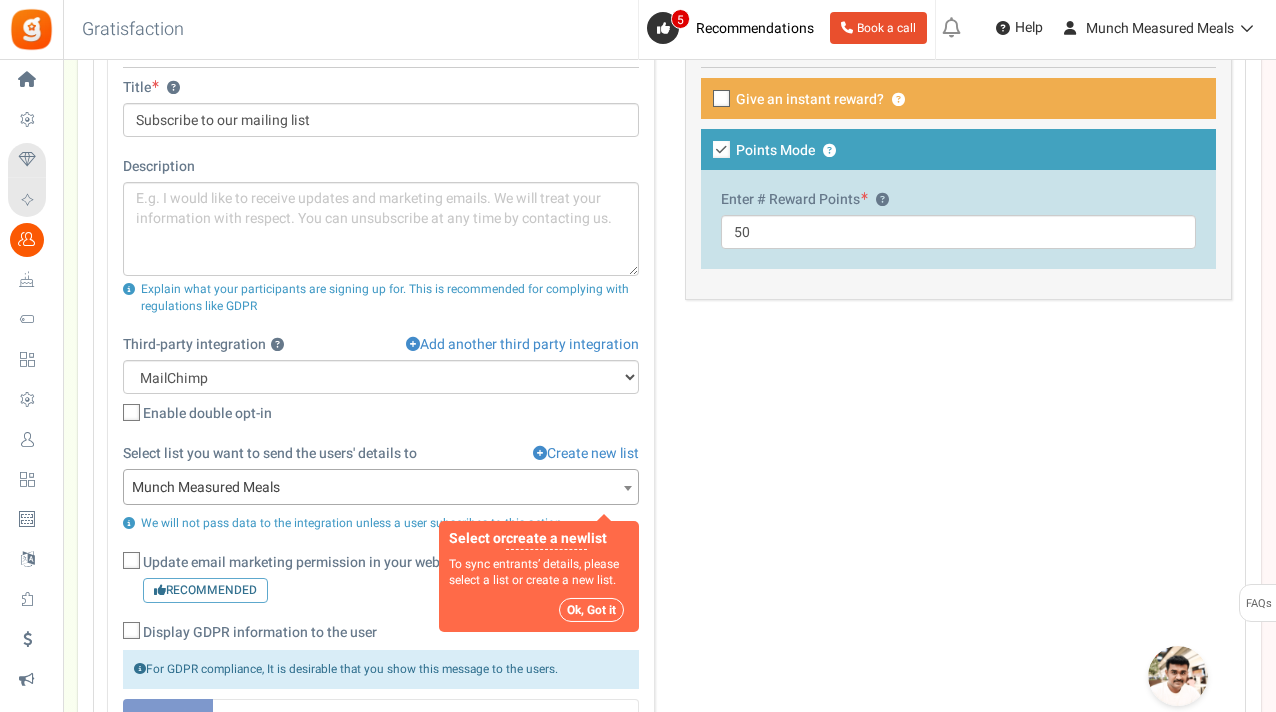 scroll, scrollTop: 1058, scrollLeft: 0, axis: vertical 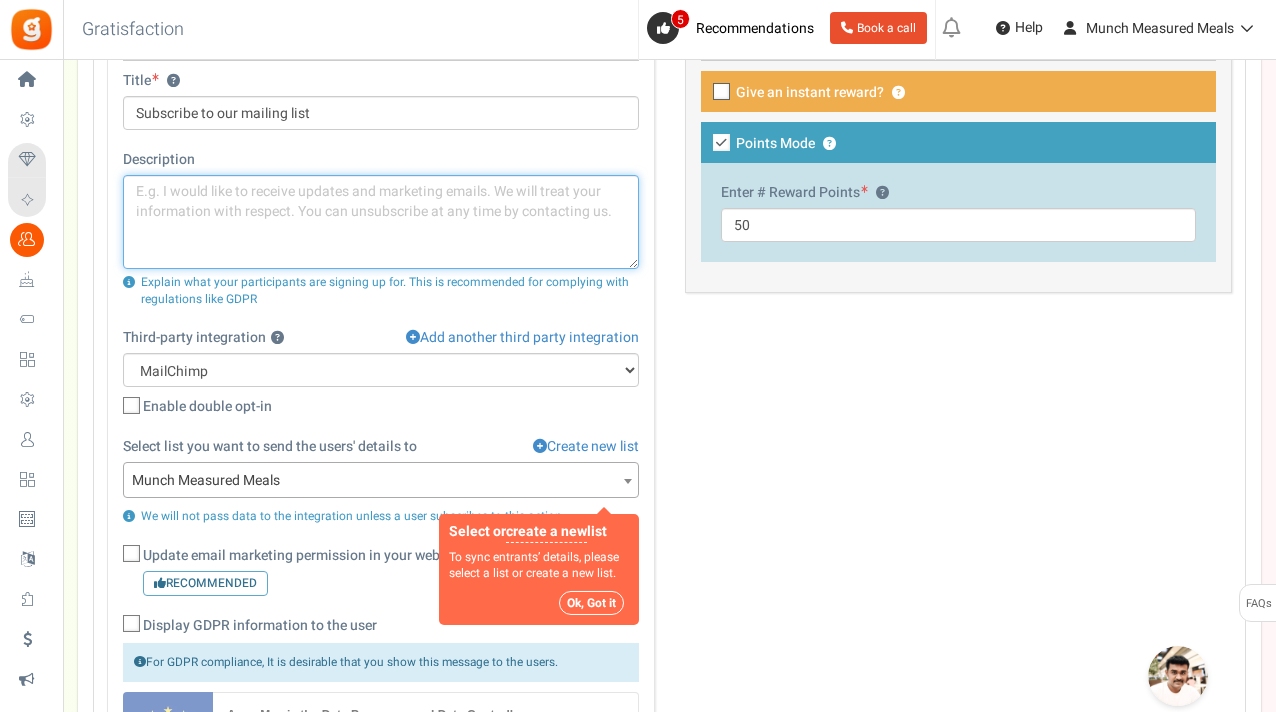 click at bounding box center [381, 222] 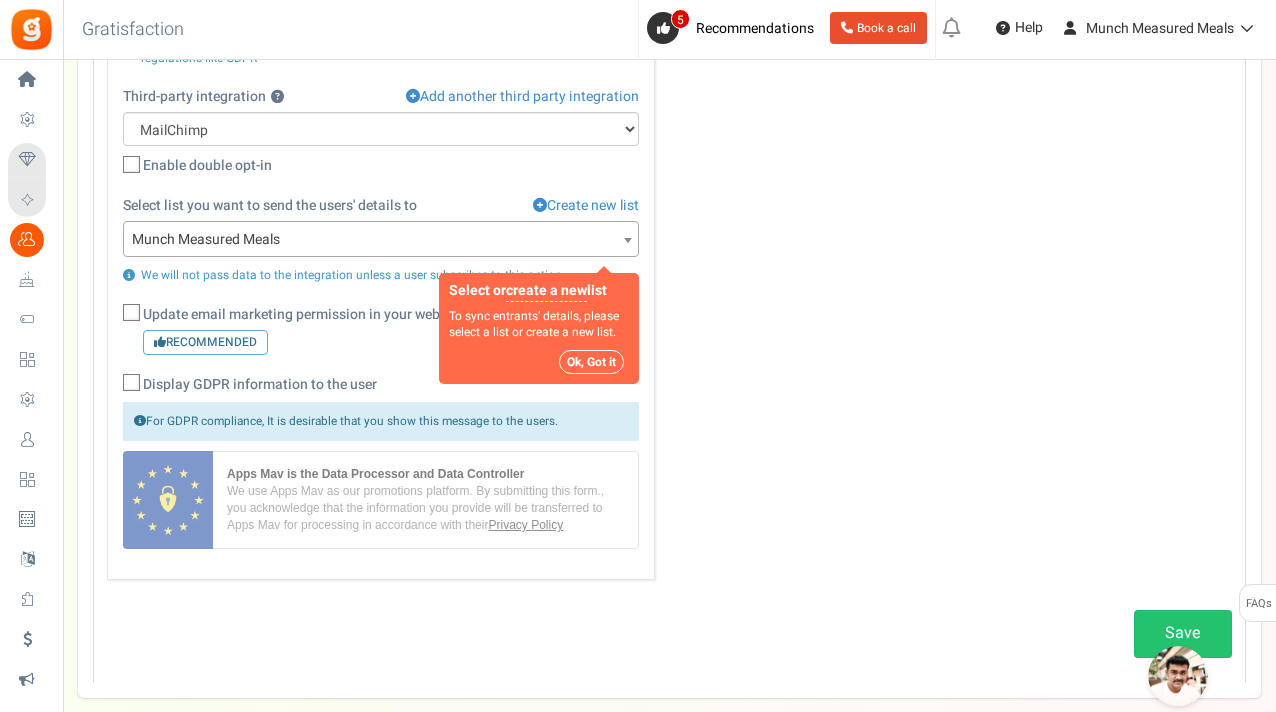 scroll, scrollTop: 1309, scrollLeft: 0, axis: vertical 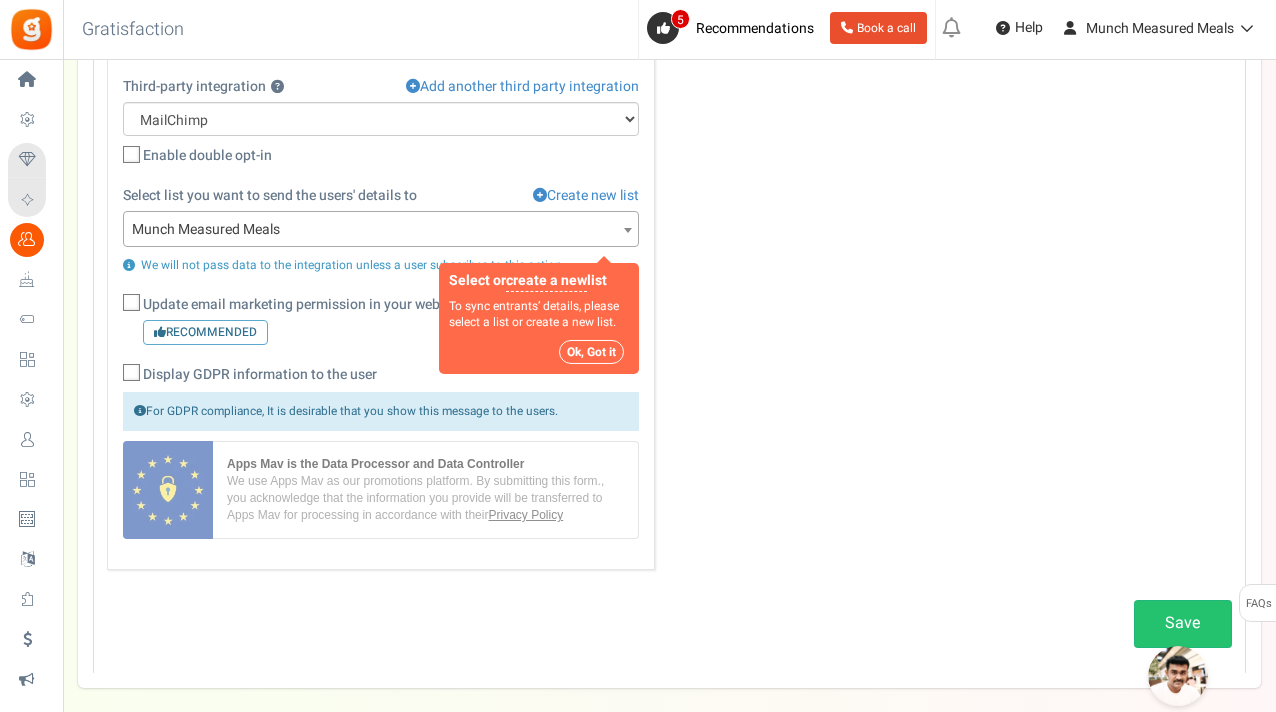 type on "I want to receive updates and marketing emails. We will treat your information with respect. You can unsubscribe at any time by contacting us." 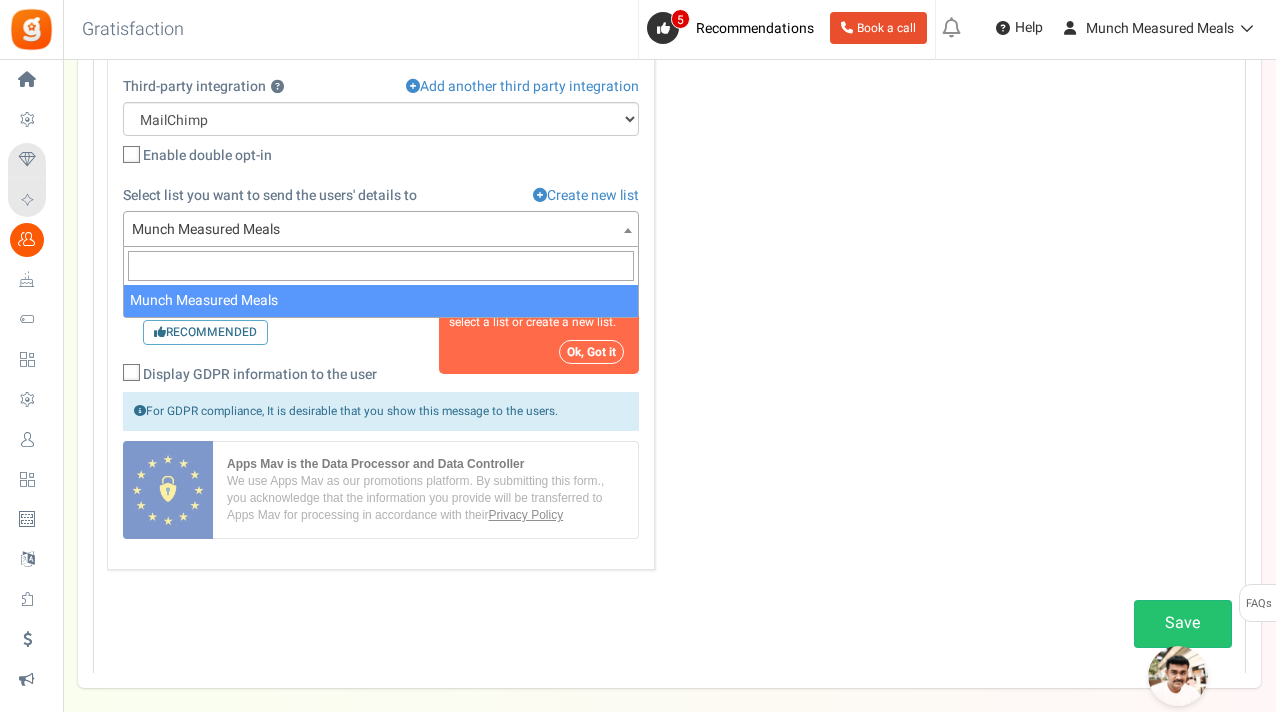 click on "Munch Measured Meals" at bounding box center [381, 230] 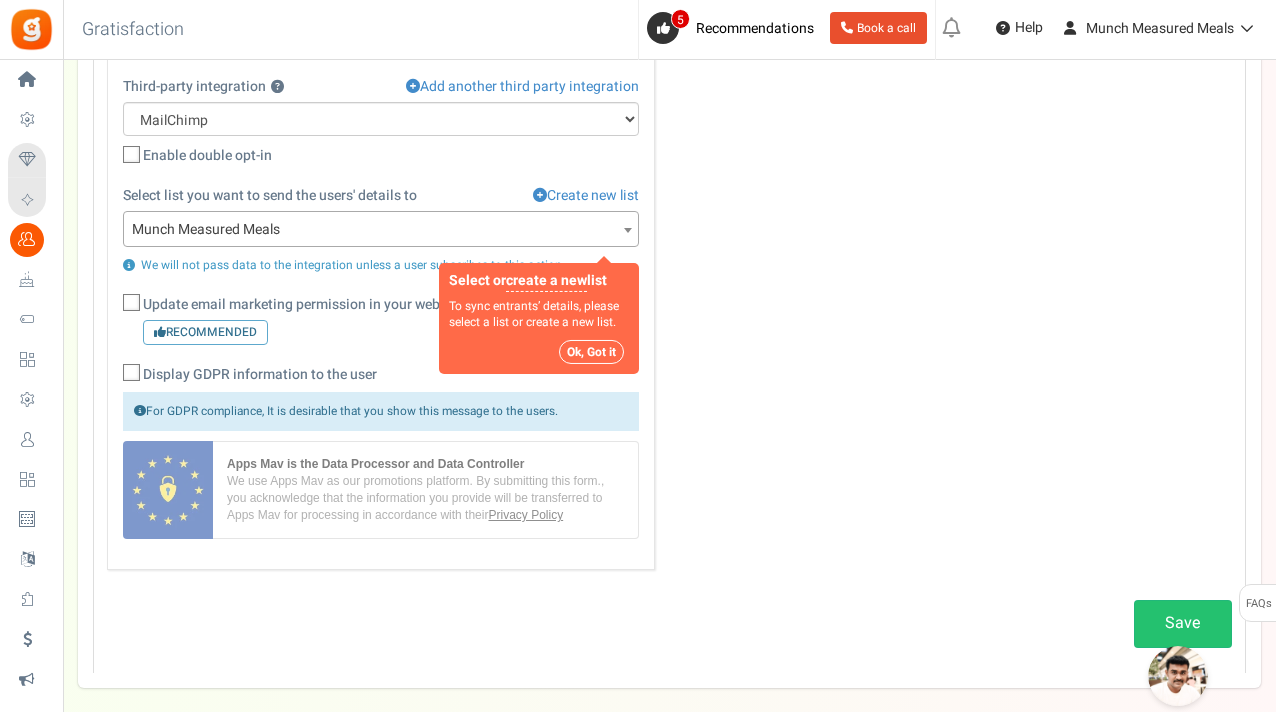 click on "Munch Measured Meals" at bounding box center [381, 230] 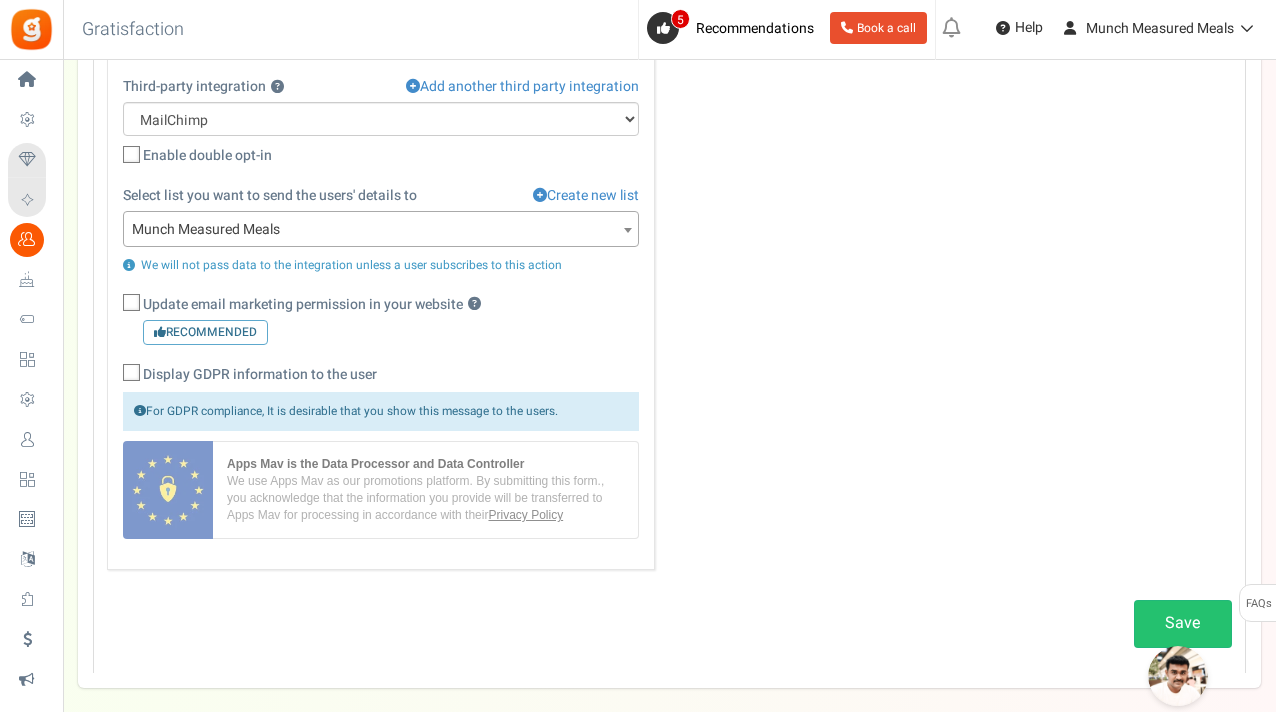 click at bounding box center (132, 304) 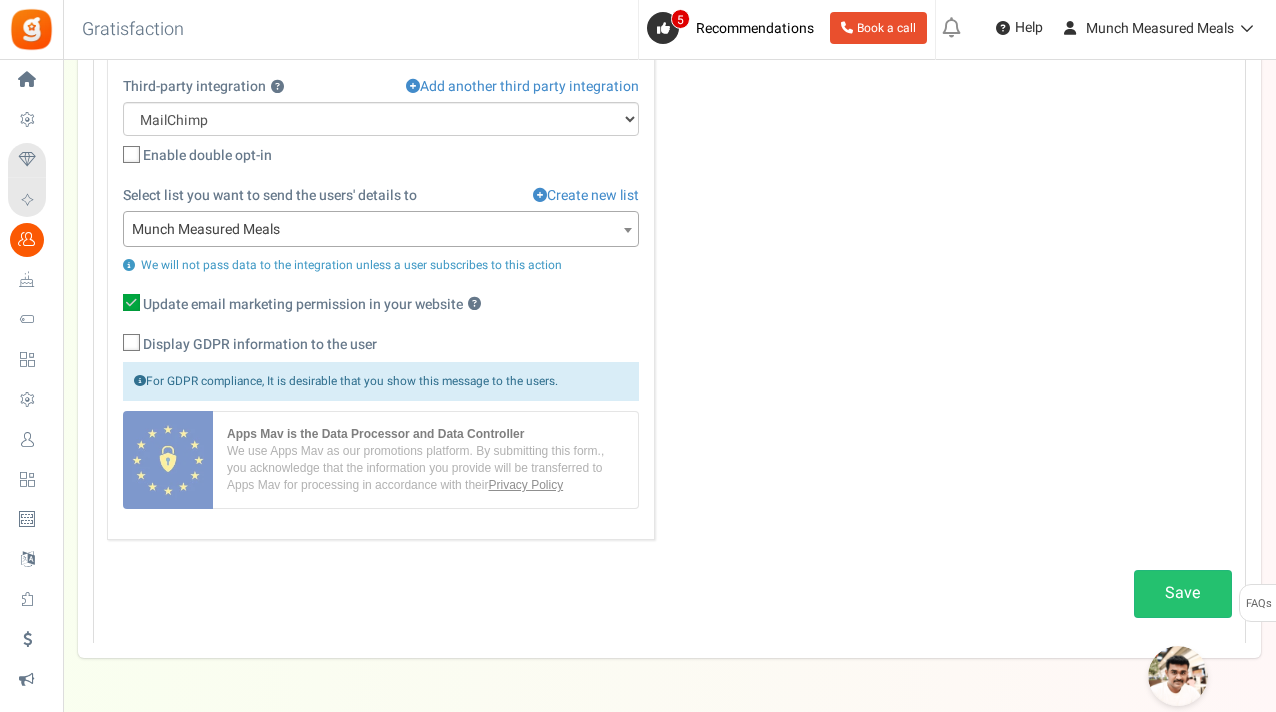 click at bounding box center (132, 344) 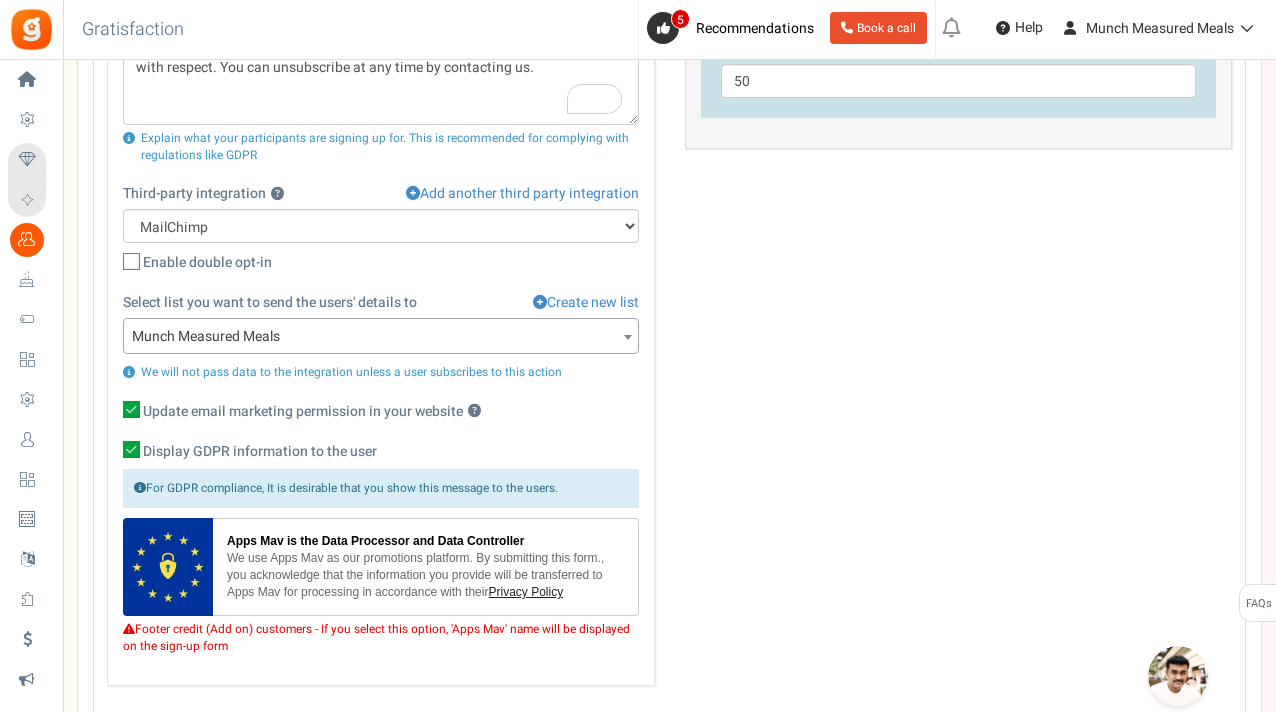 scroll, scrollTop: 1204, scrollLeft: 0, axis: vertical 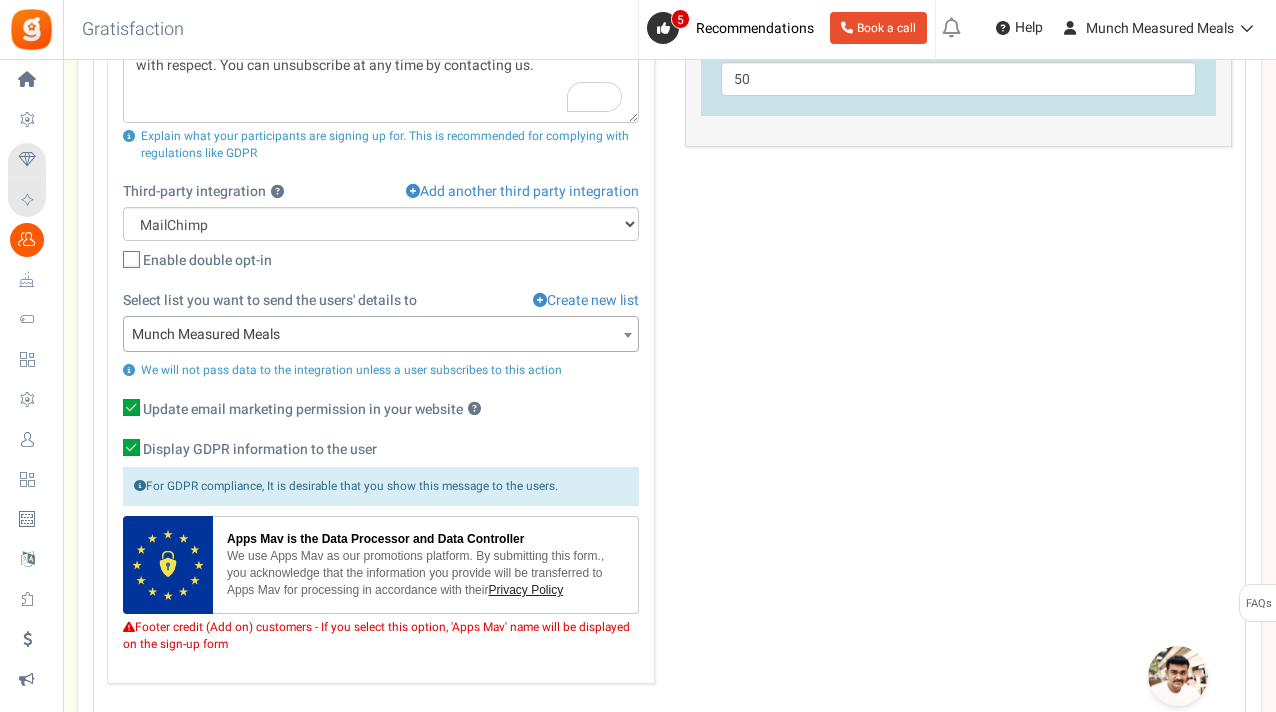click at bounding box center (132, 260) 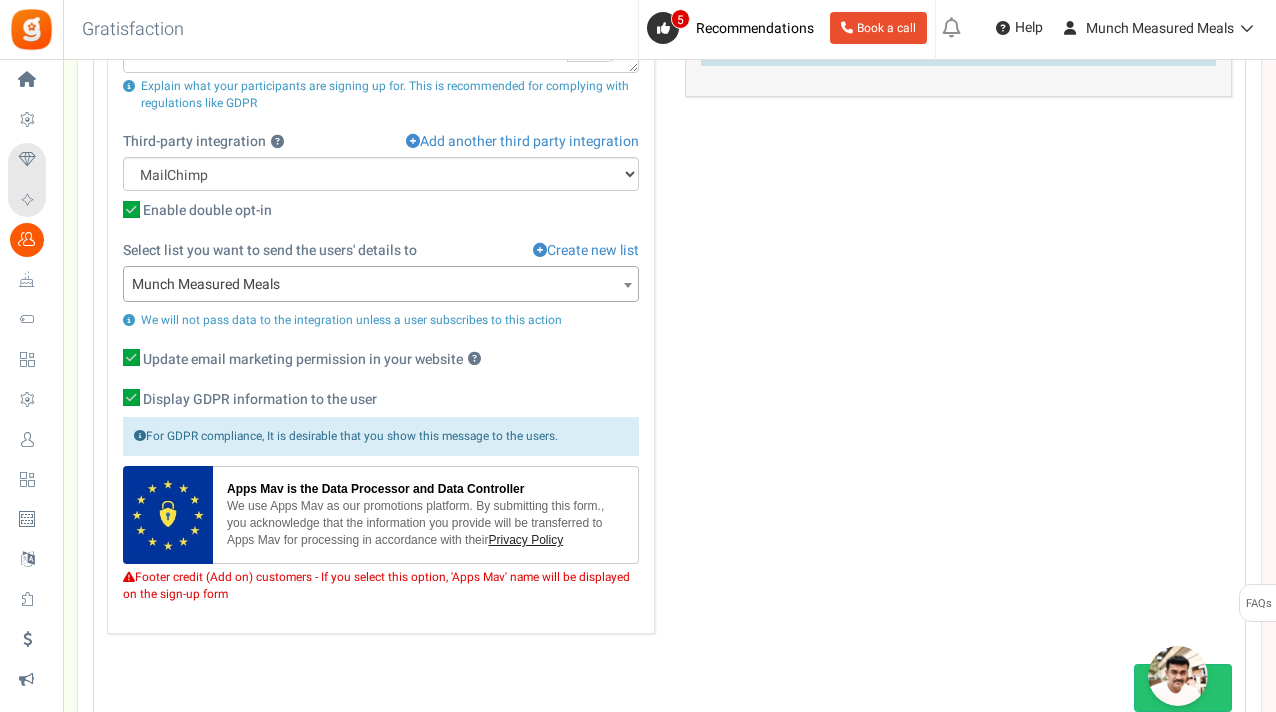 scroll, scrollTop: 1262, scrollLeft: 0, axis: vertical 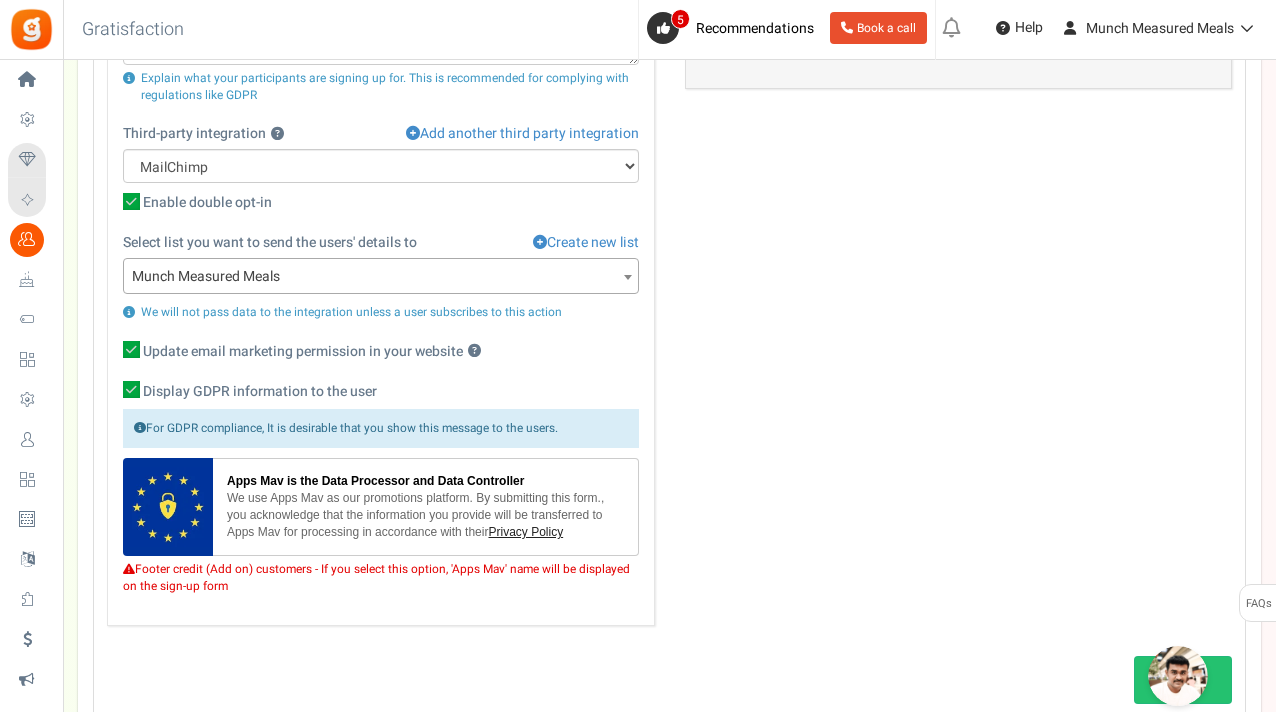 click at bounding box center (131, 389) 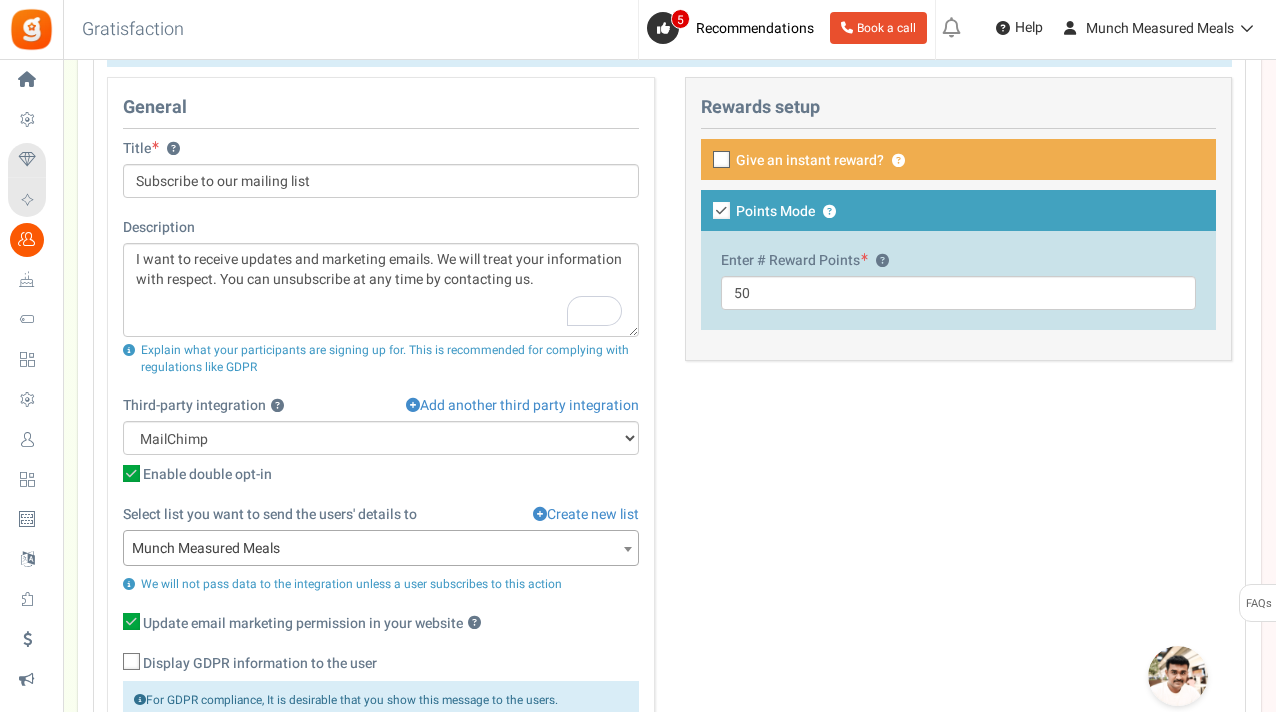 scroll, scrollTop: 995, scrollLeft: 0, axis: vertical 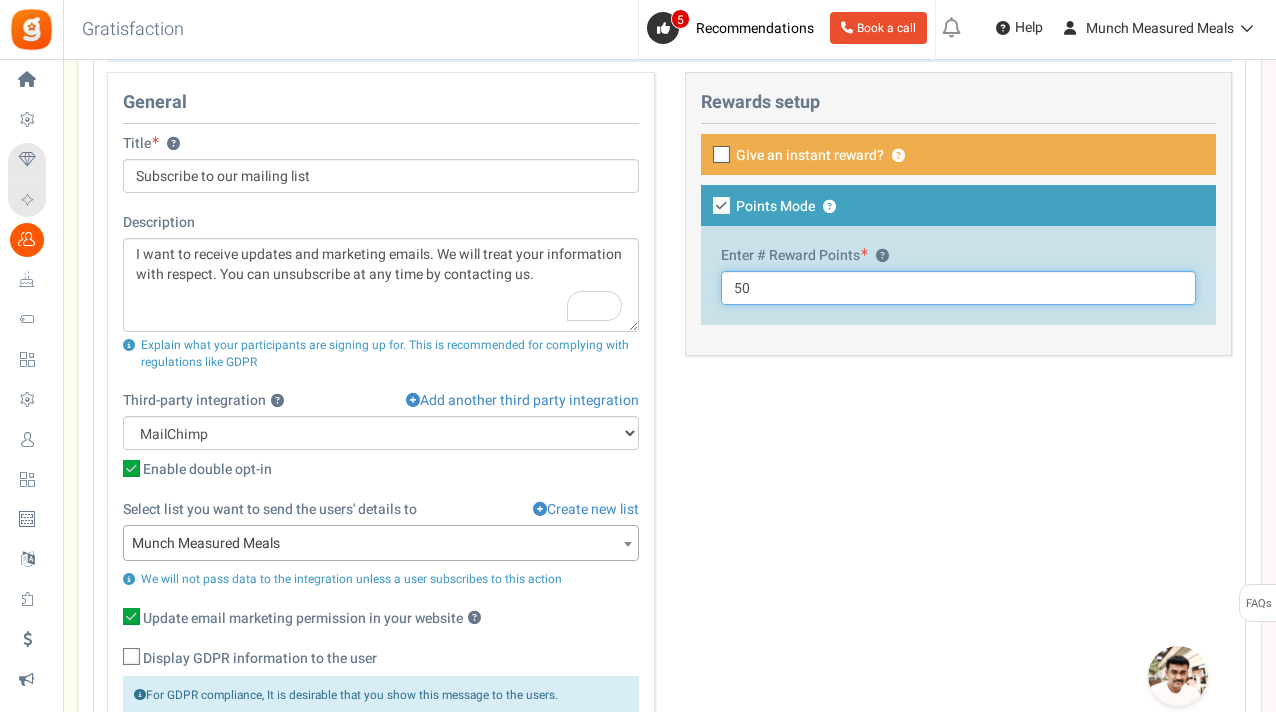 click on "50" at bounding box center (959, 288) 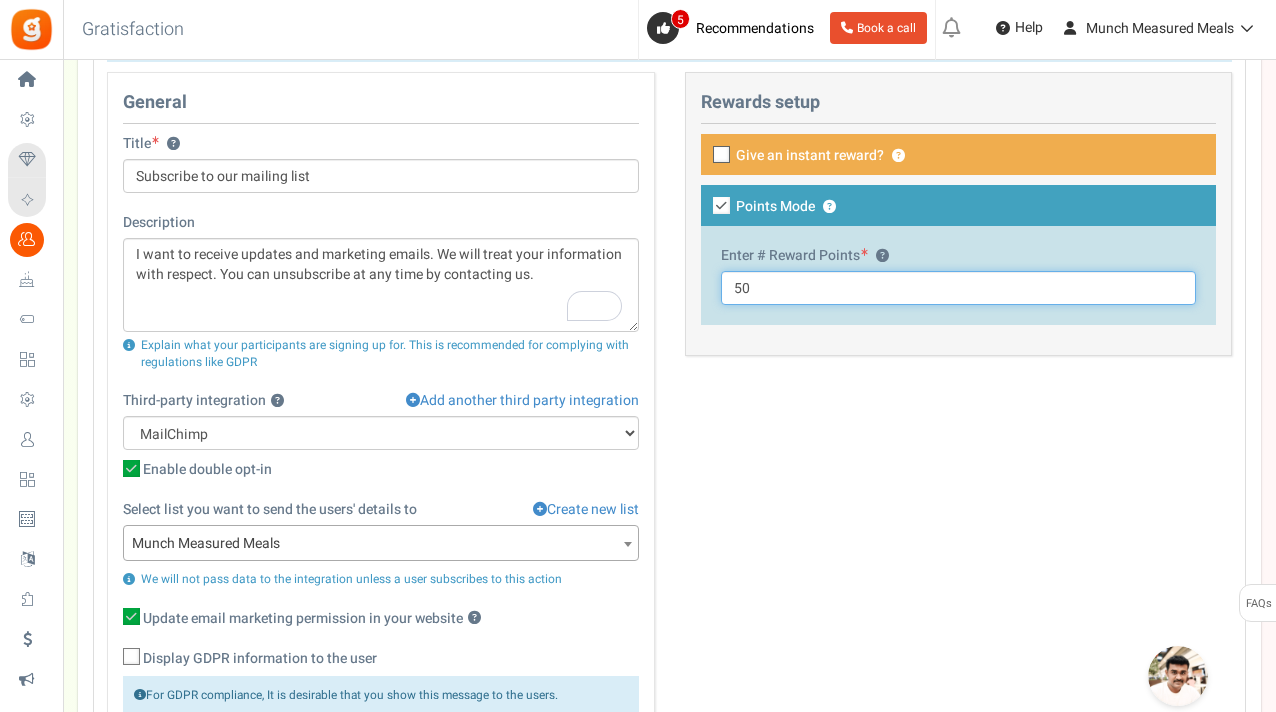 type on "5" 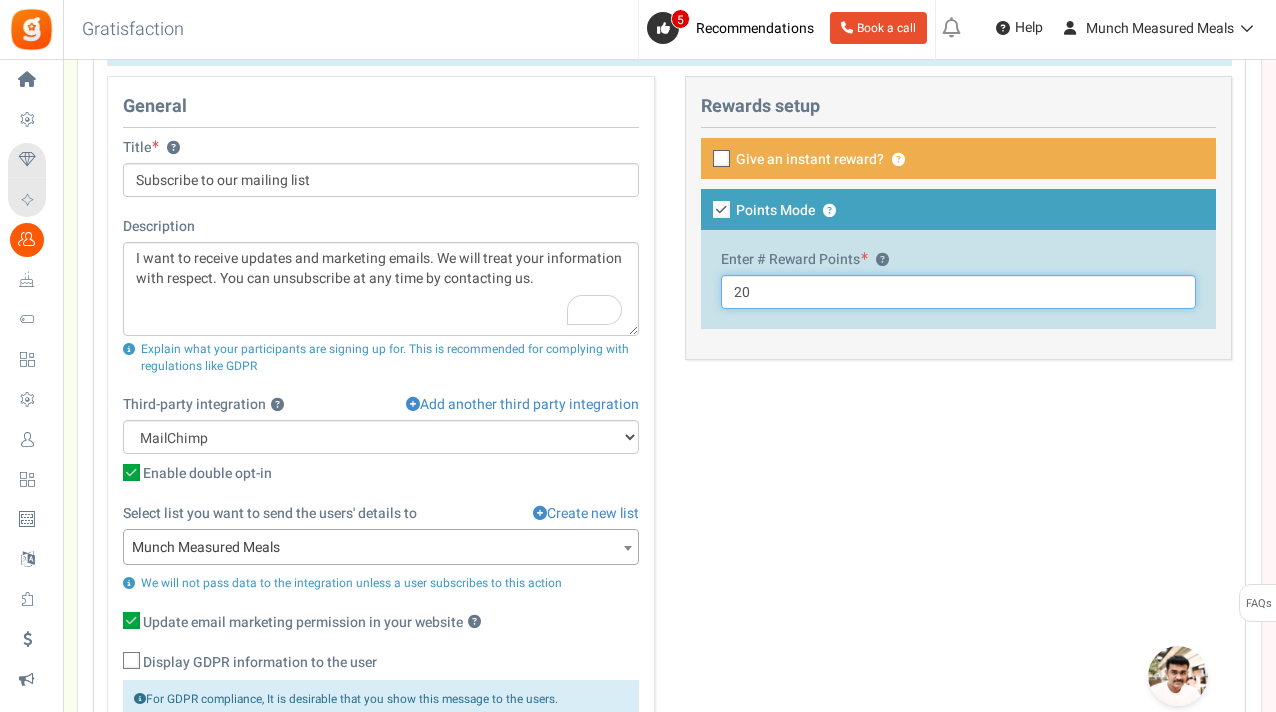 scroll, scrollTop: 981, scrollLeft: 0, axis: vertical 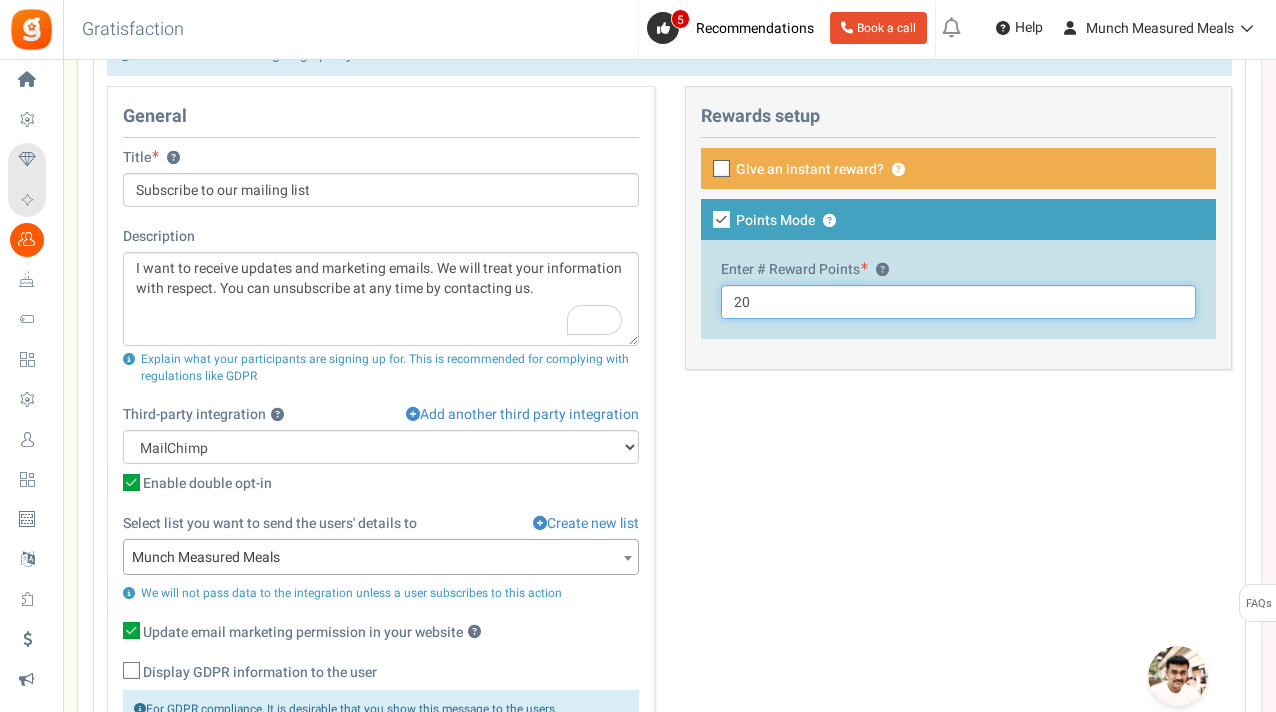 type on "20" 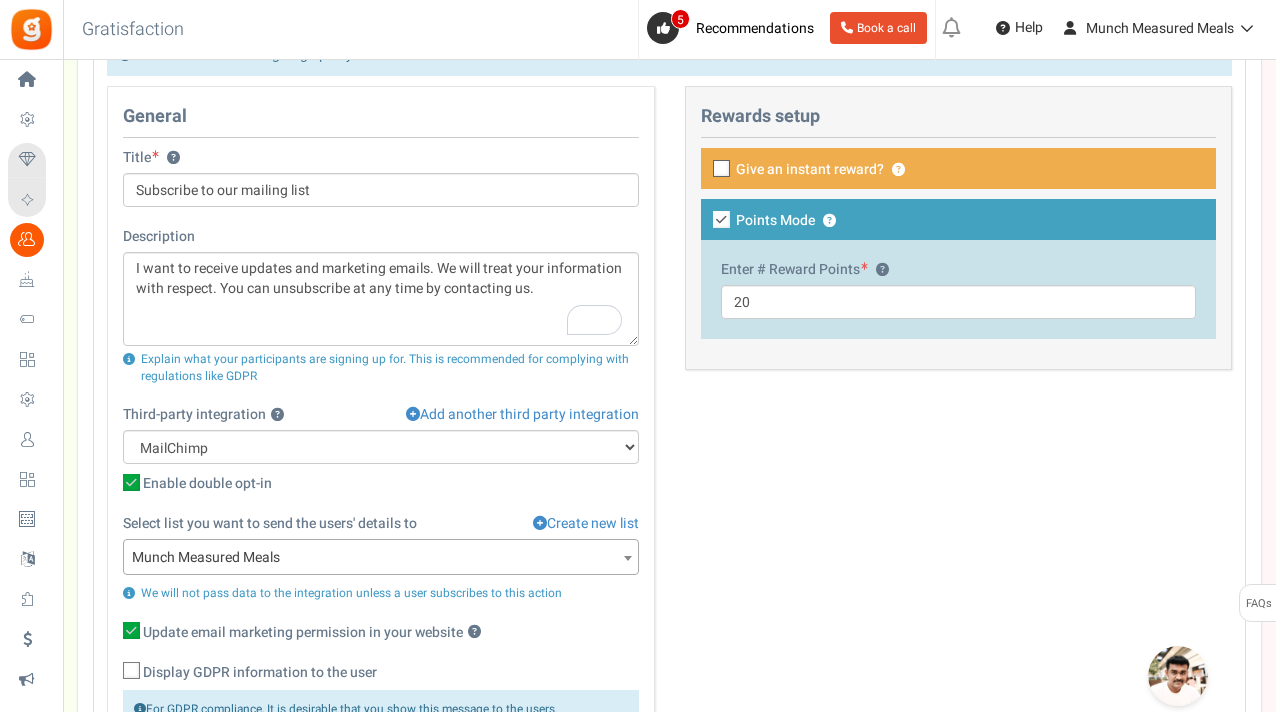 click at bounding box center [722, 169] 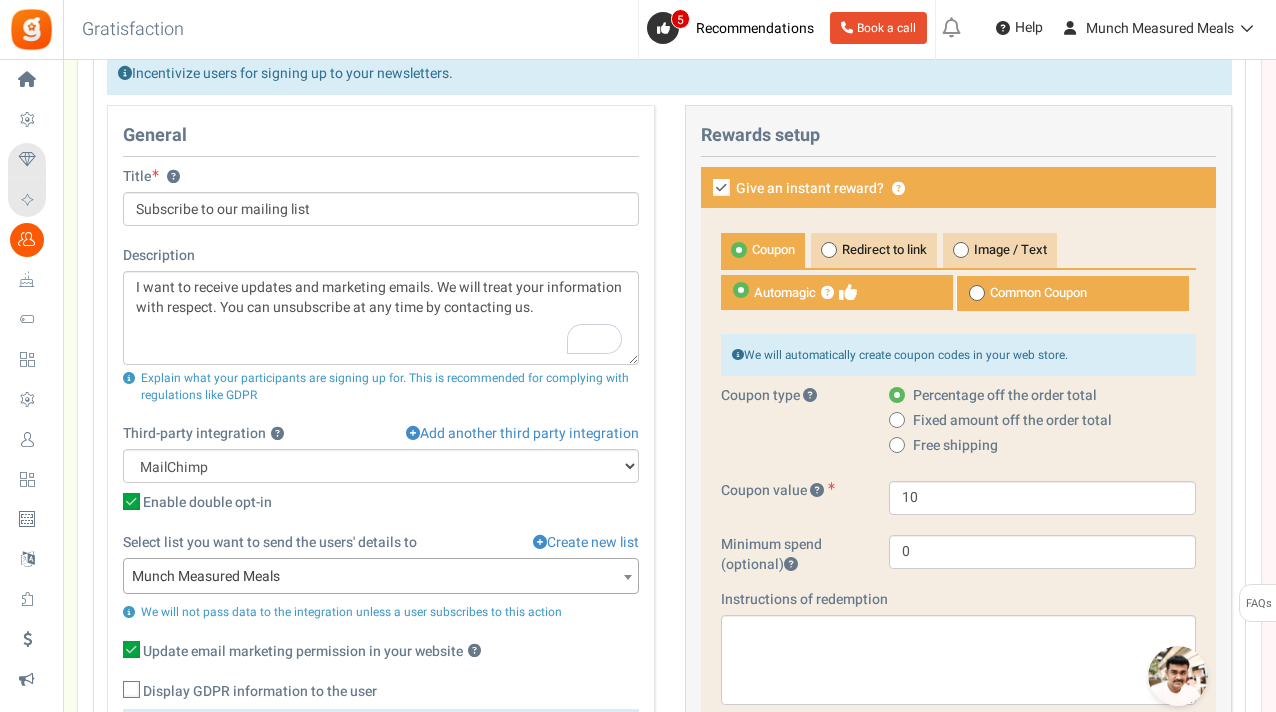 scroll, scrollTop: 957, scrollLeft: 0, axis: vertical 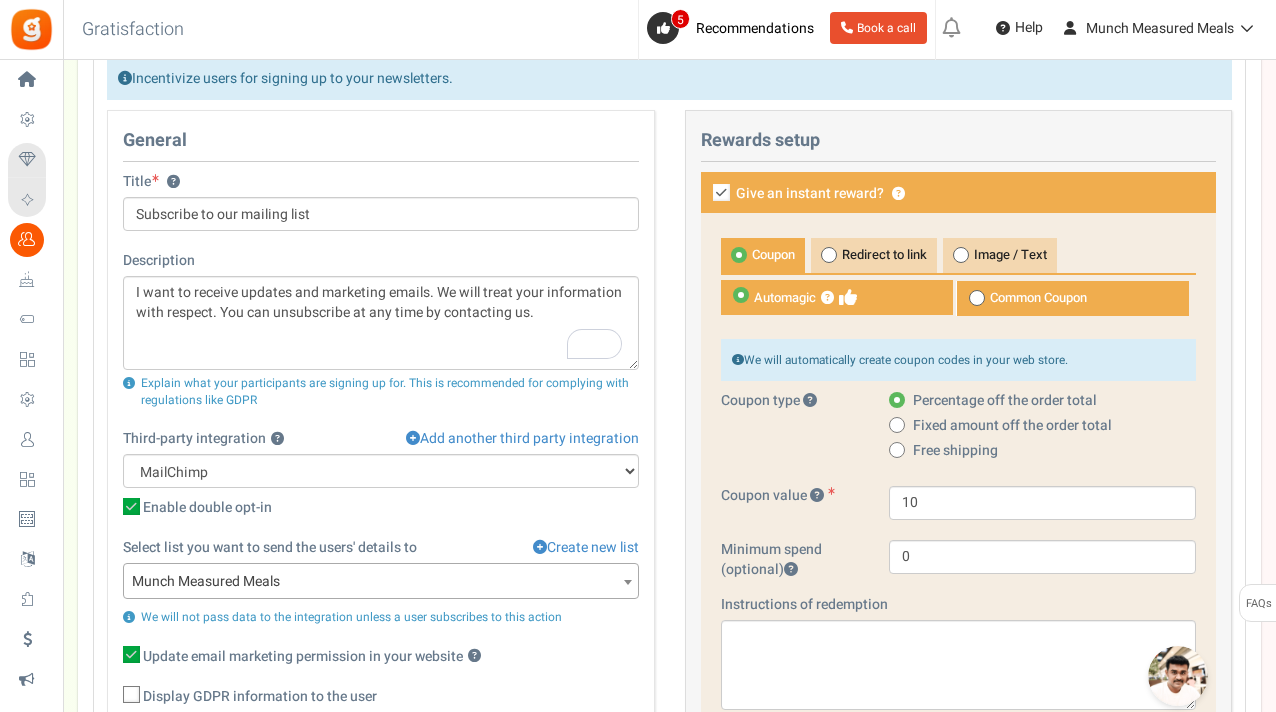 click at bounding box center (721, 192) 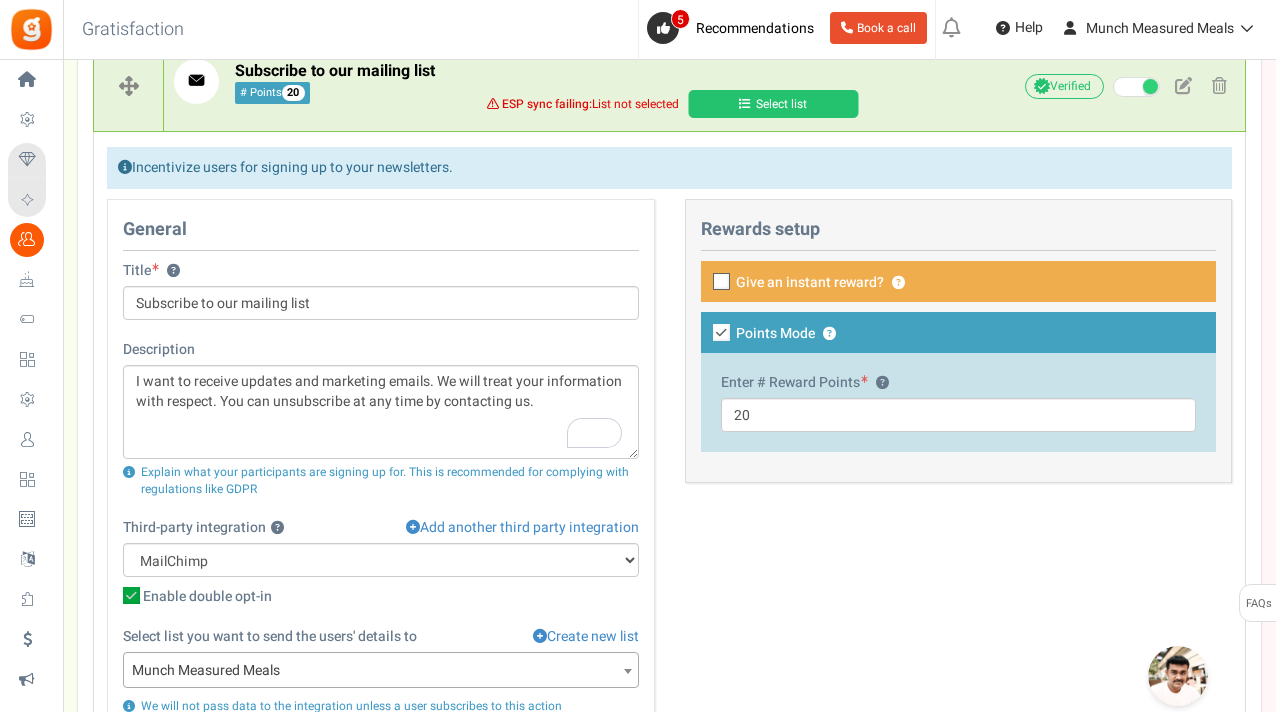 scroll, scrollTop: 861, scrollLeft: 0, axis: vertical 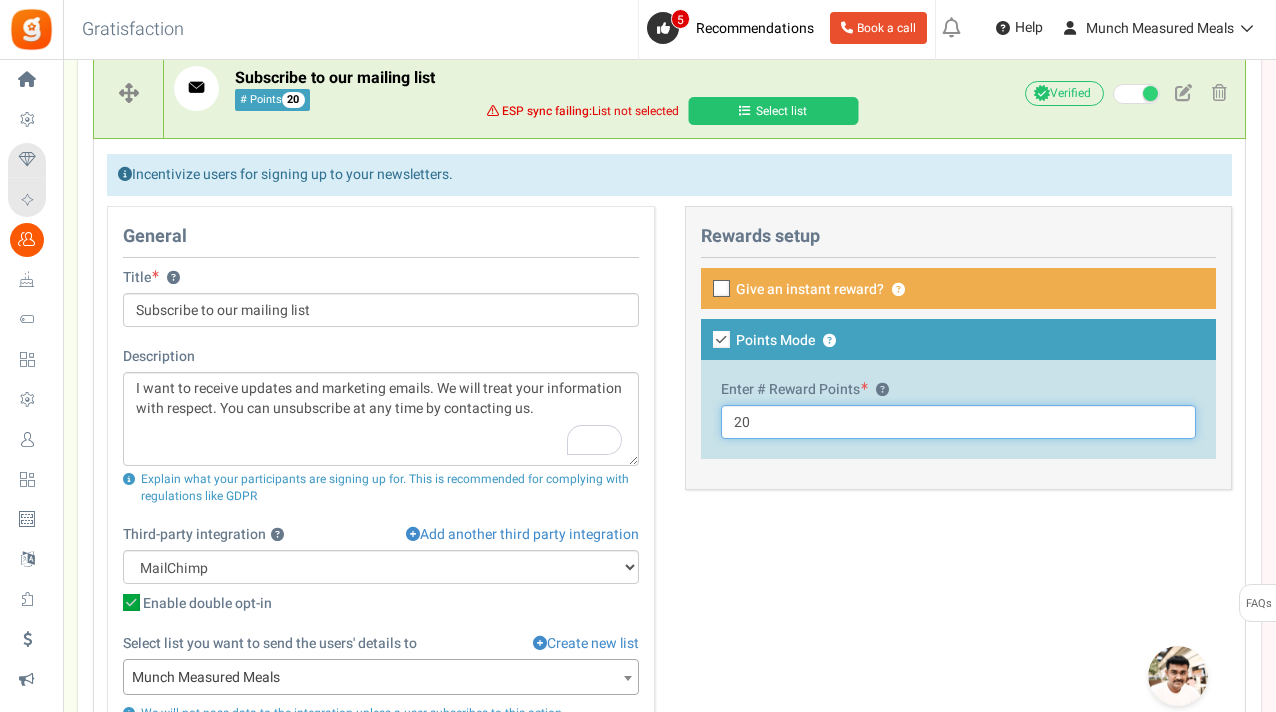 click on "20" at bounding box center (959, 422) 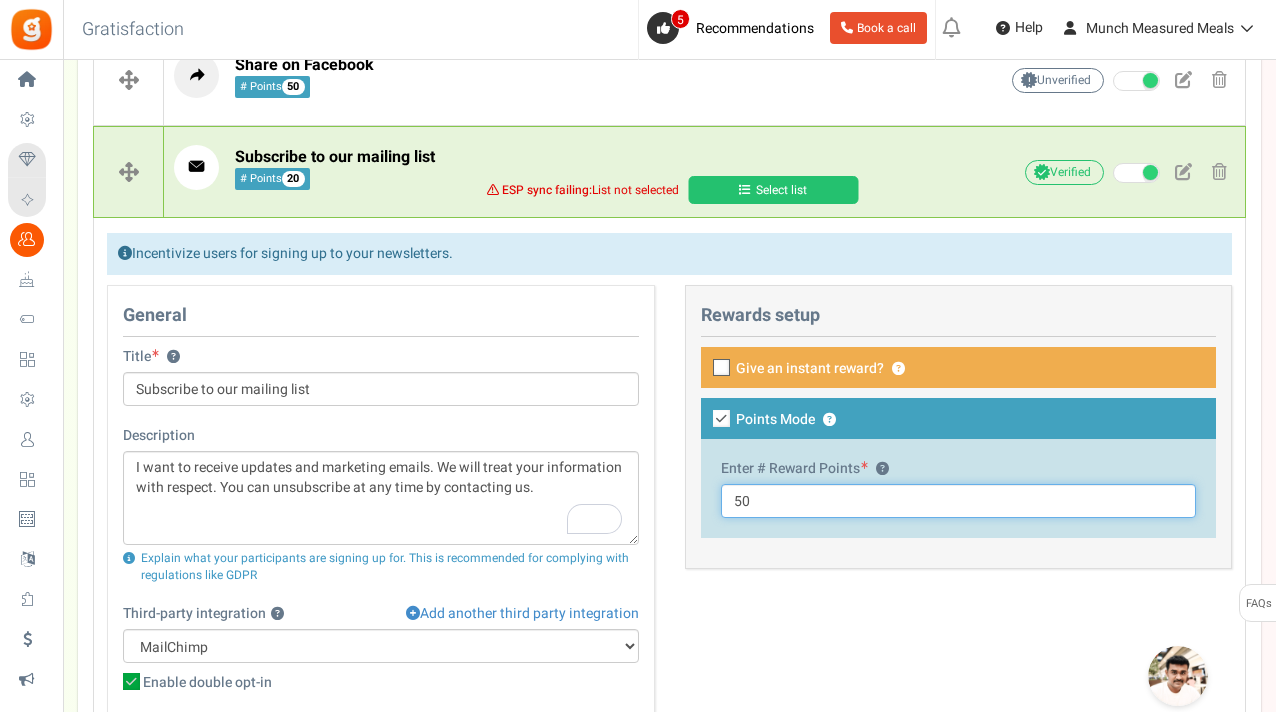 scroll, scrollTop: 740, scrollLeft: 0, axis: vertical 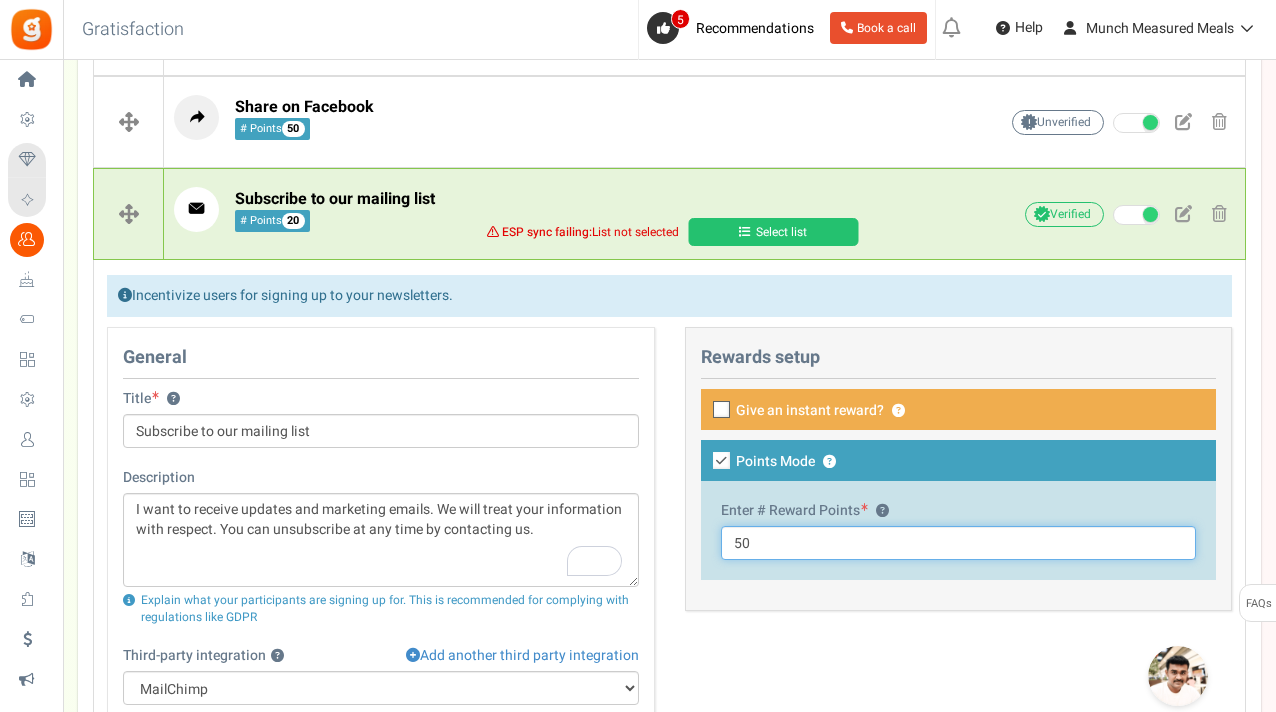 type on "50" 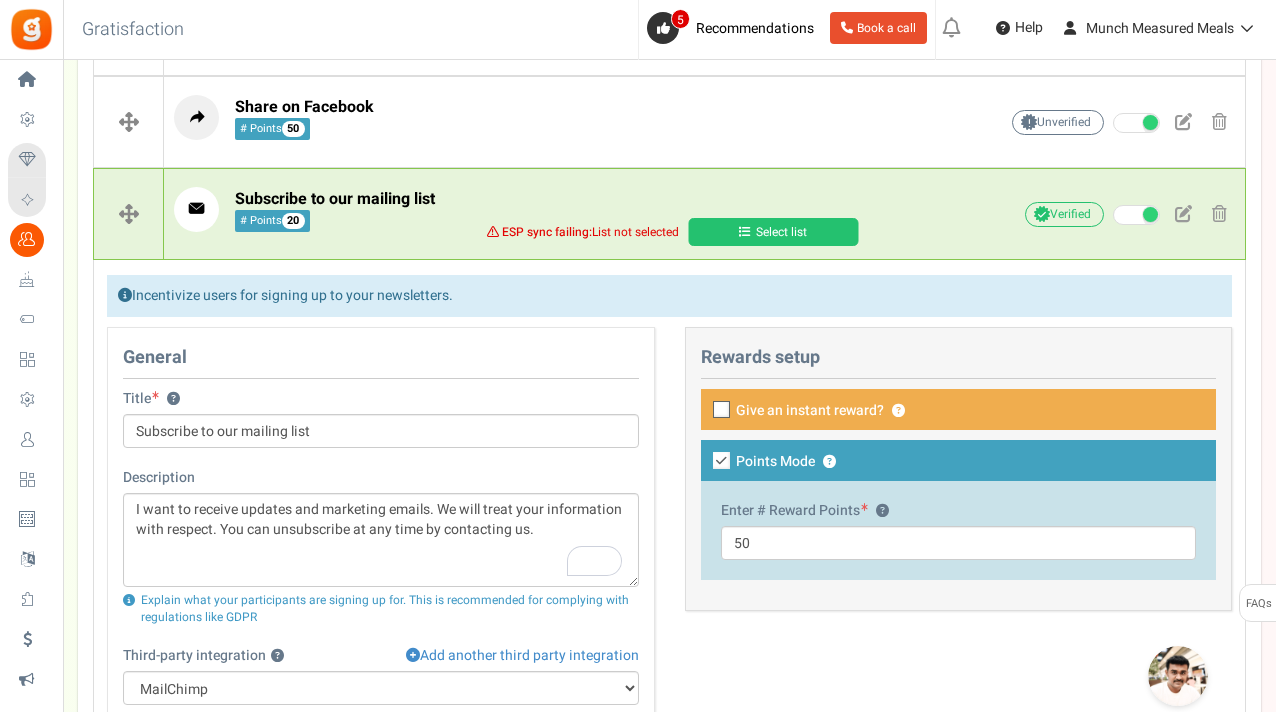 click at bounding box center (722, 410) 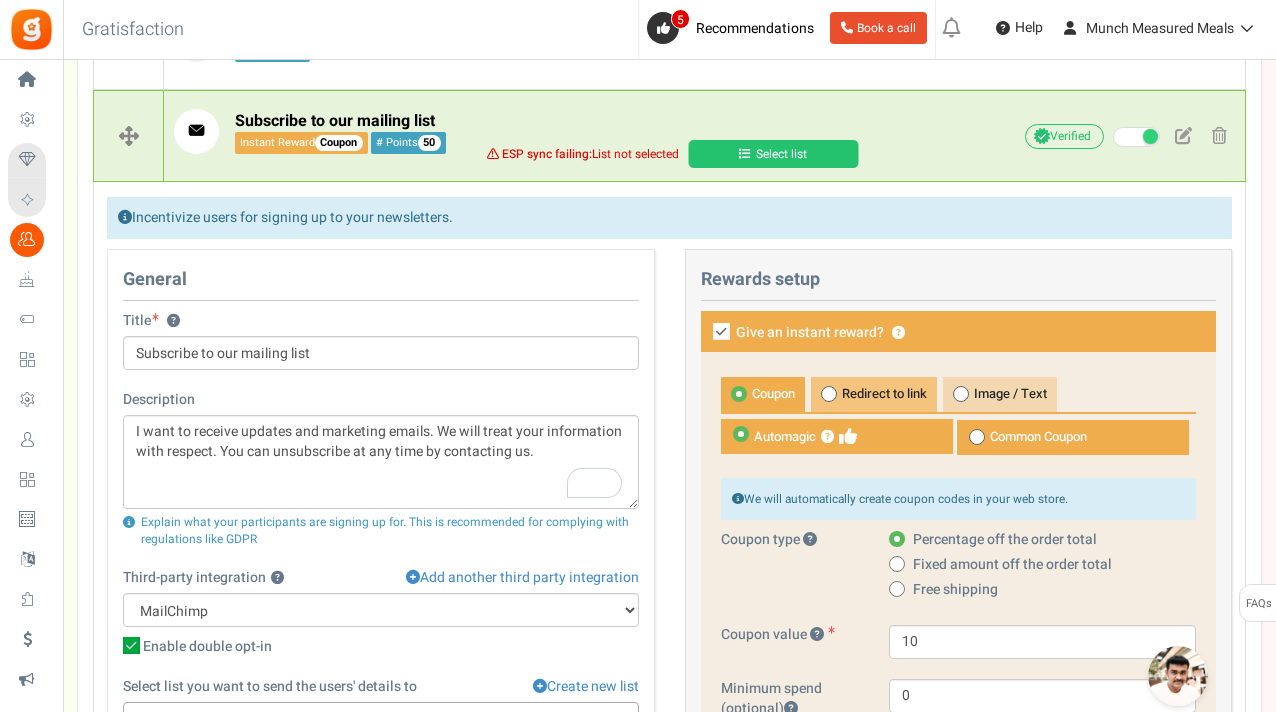 scroll, scrollTop: 815, scrollLeft: 0, axis: vertical 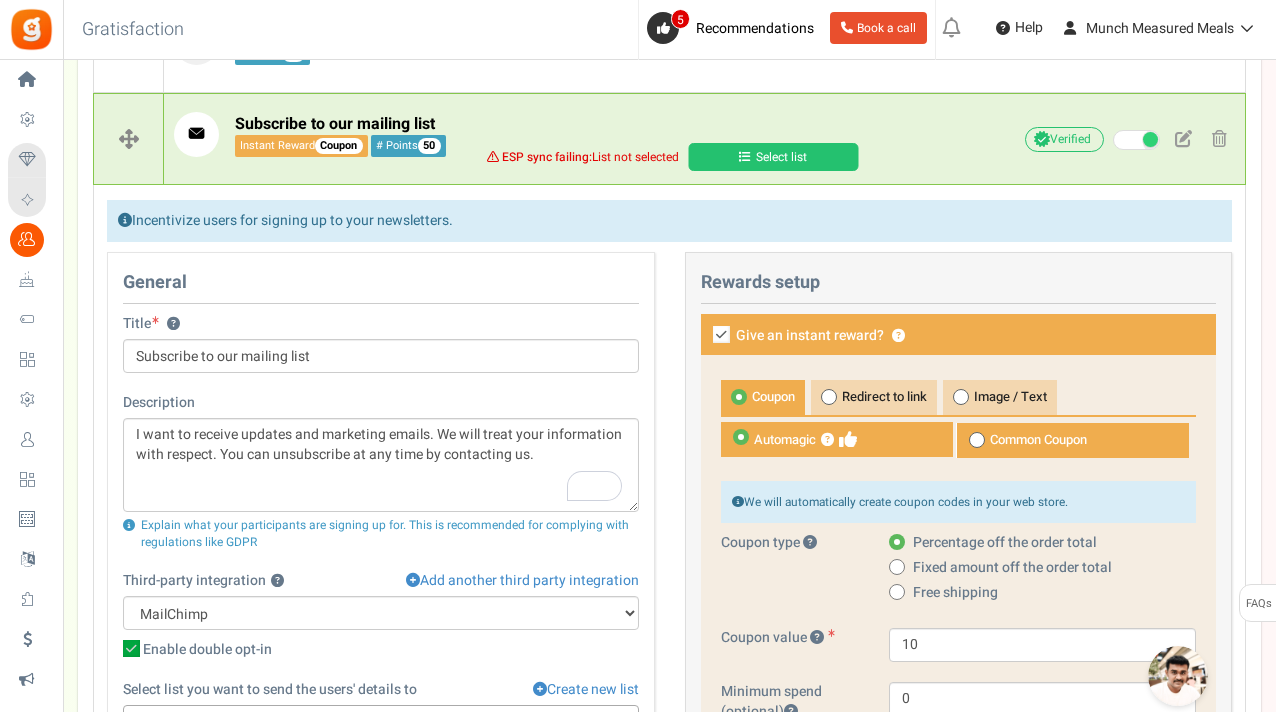 click on "Rewards setup" at bounding box center (959, 288) 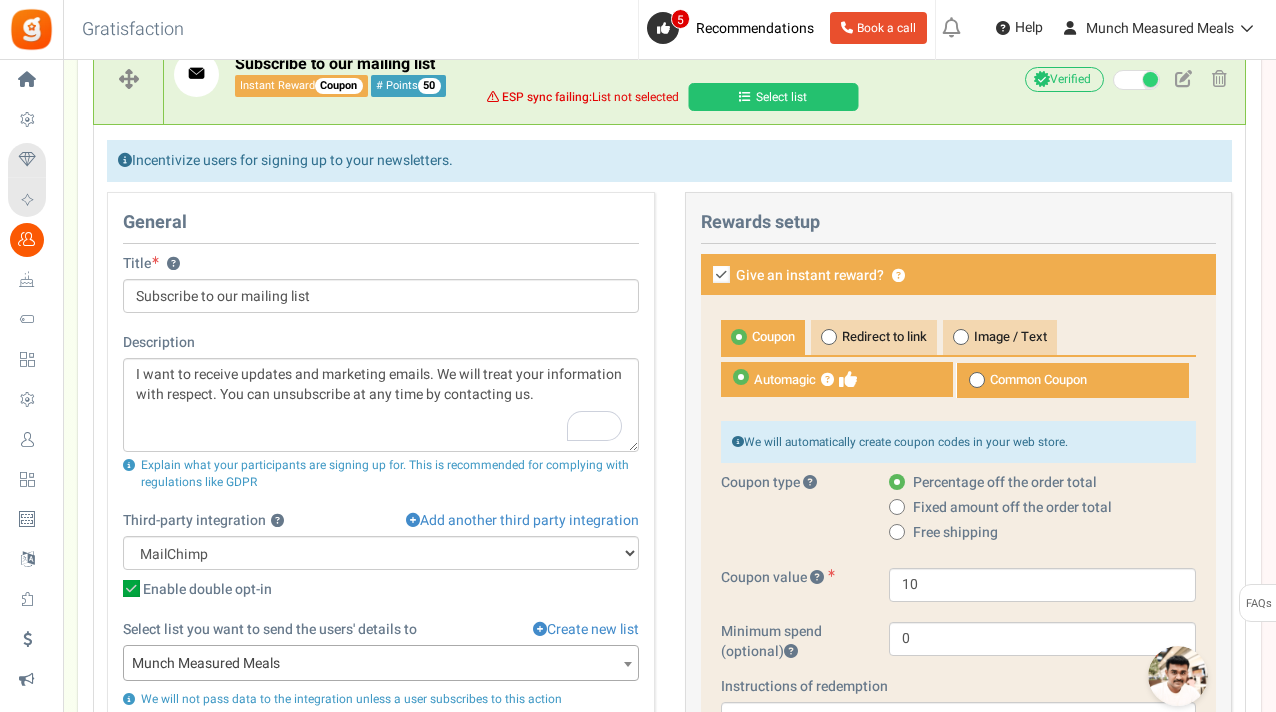 scroll, scrollTop: 870, scrollLeft: 0, axis: vertical 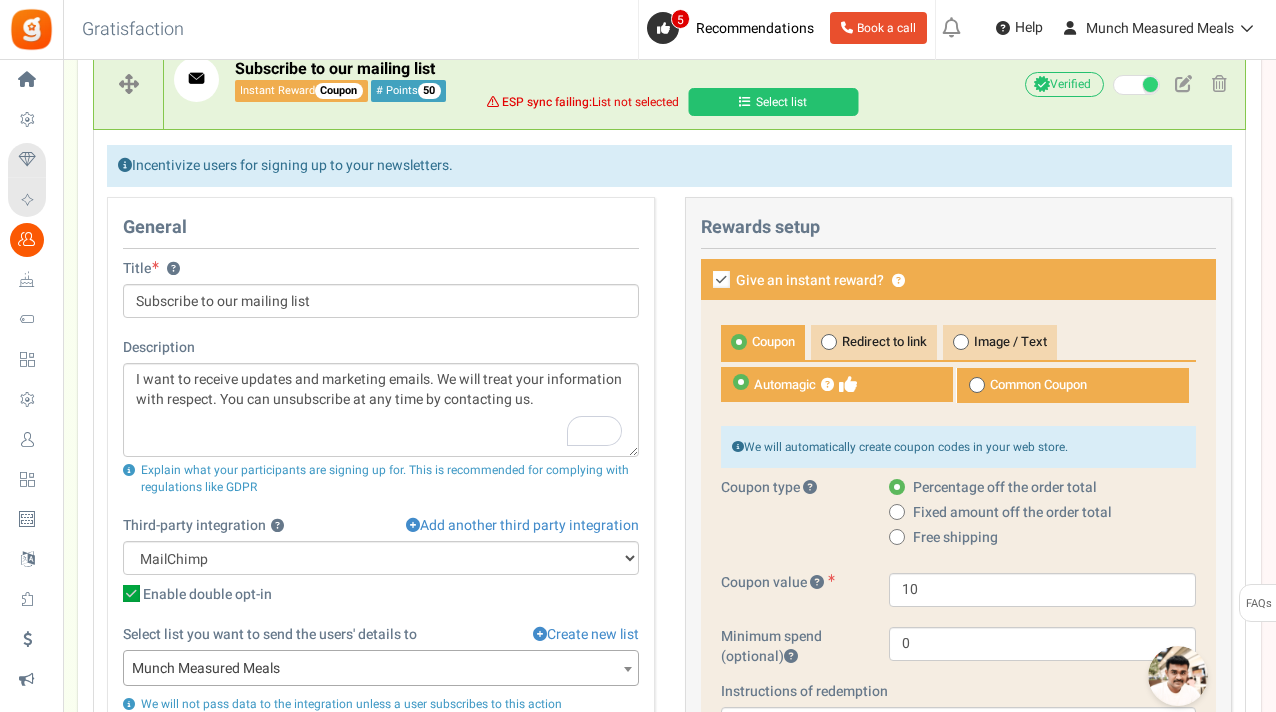 click at bounding box center (721, 279) 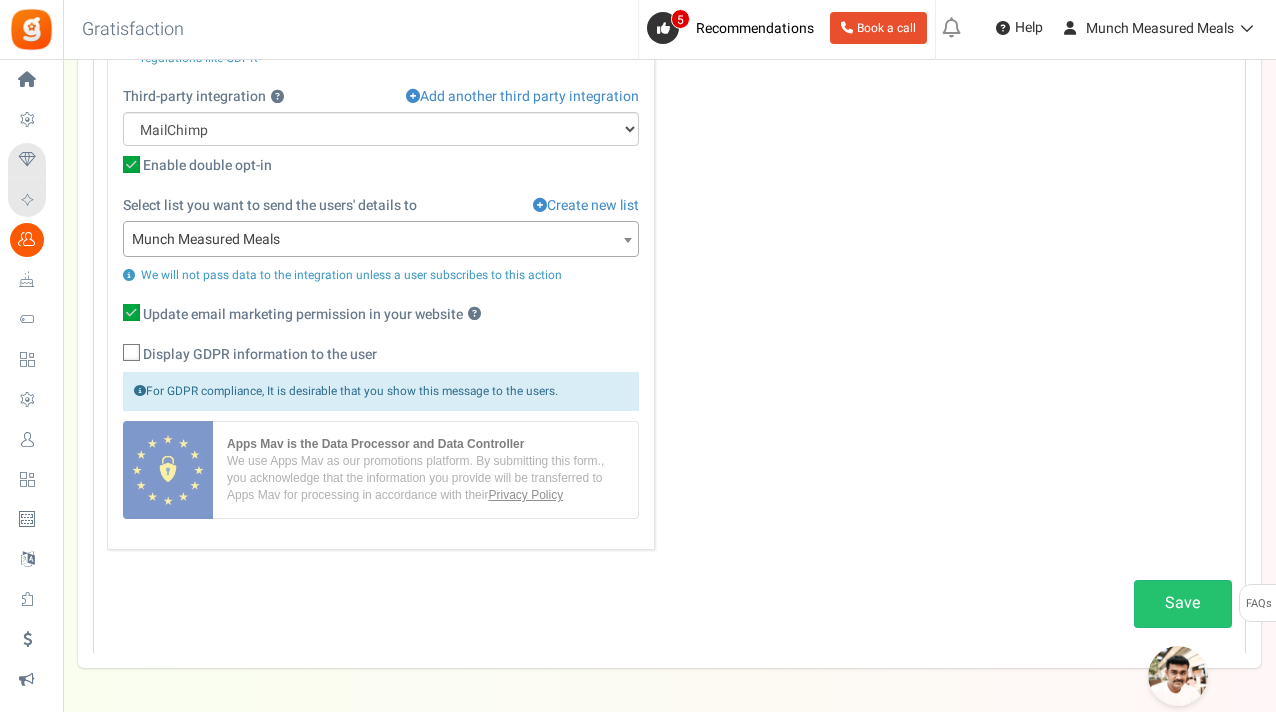 scroll, scrollTop: 1375, scrollLeft: 0, axis: vertical 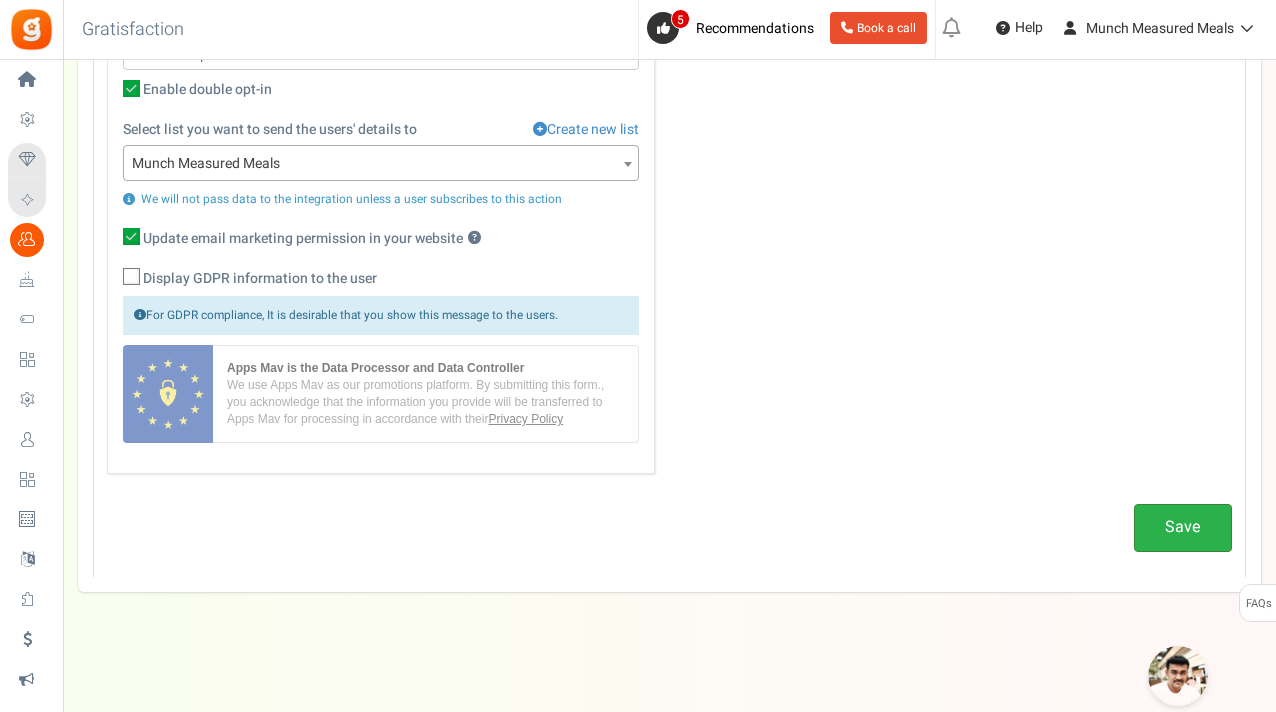 click on "Save" at bounding box center [1183, 527] 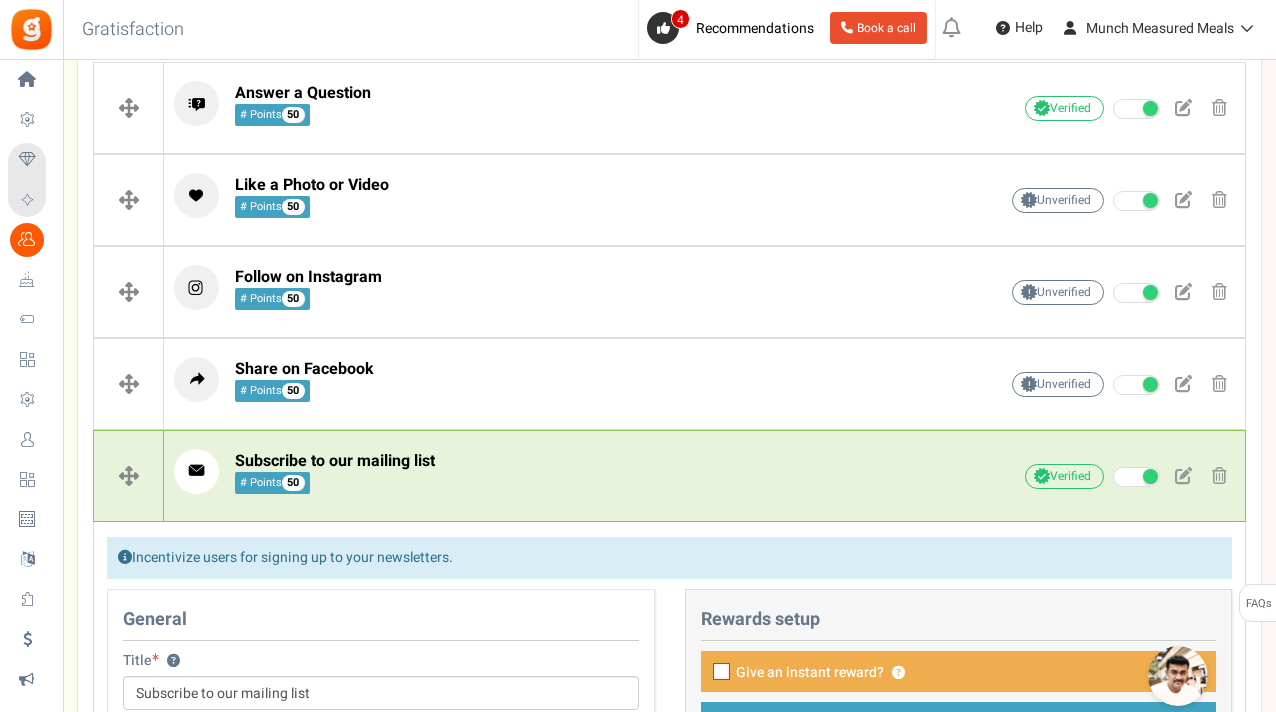 scroll, scrollTop: 439, scrollLeft: 0, axis: vertical 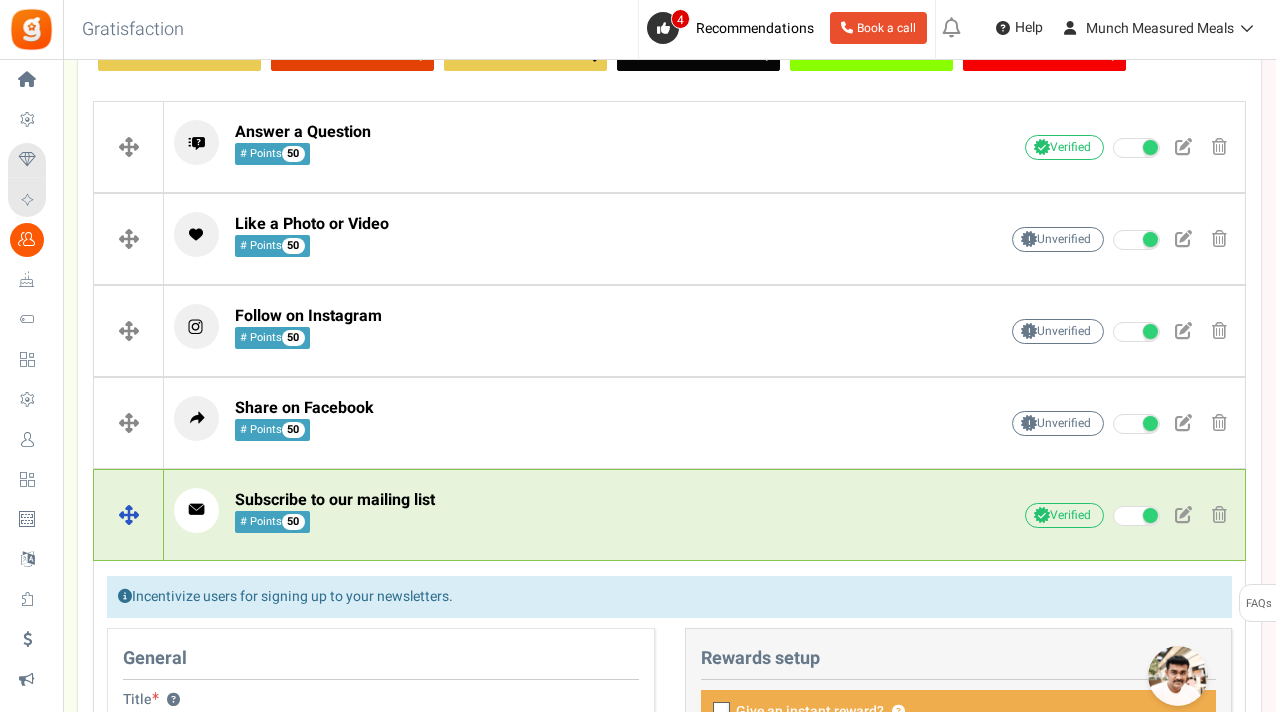 click on "Subscribe to our mailing list
# Points  50
Sync with your ESP
Activate now
ESP sync failing:  List not selected
Select list
Unverified
Due to platform policies, we cannot verify if the entrant has completed this action.
Verified
We are able to verify if the user has completed this action." at bounding box center (704, 515) 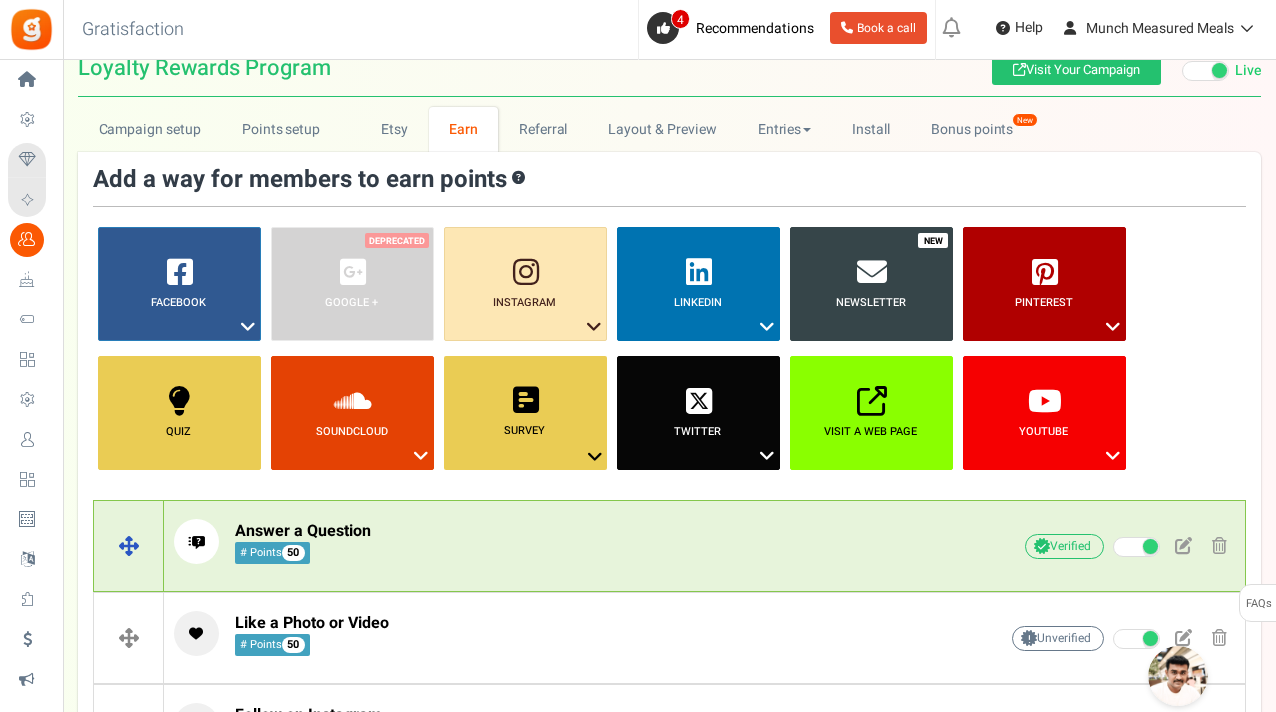scroll, scrollTop: 0, scrollLeft: 0, axis: both 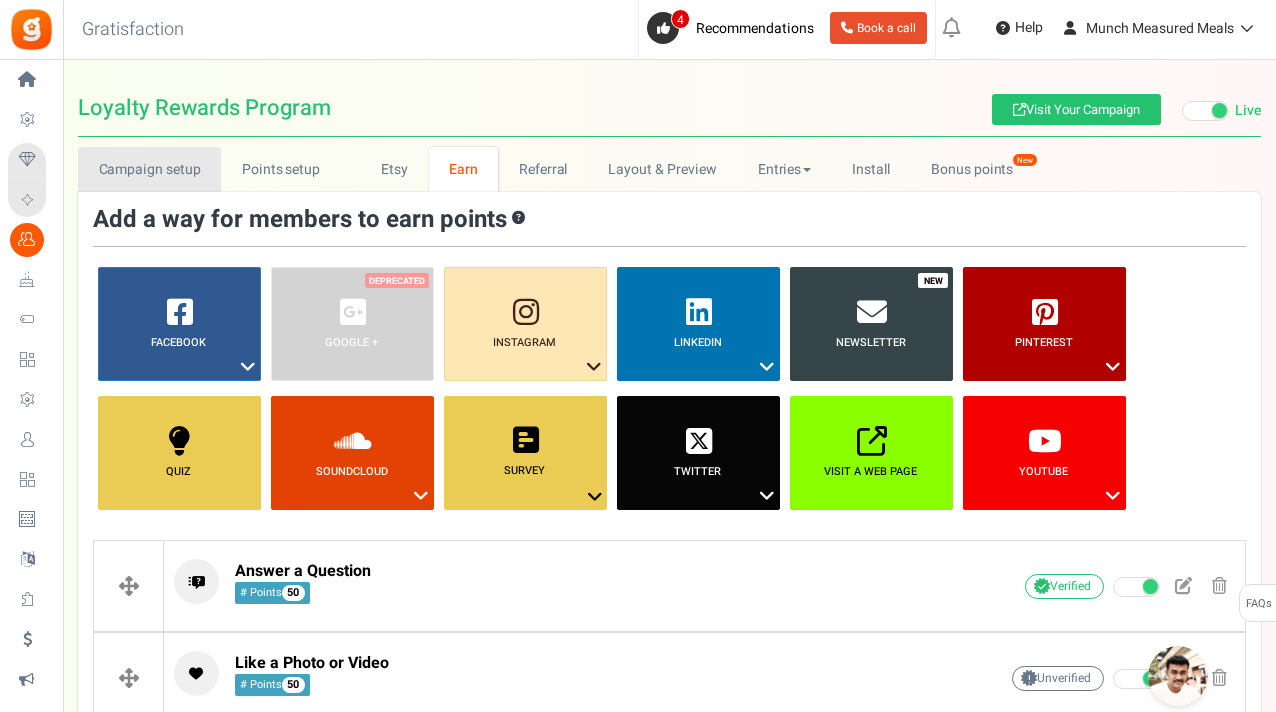 click on "Campaign setup" at bounding box center [149, 169] 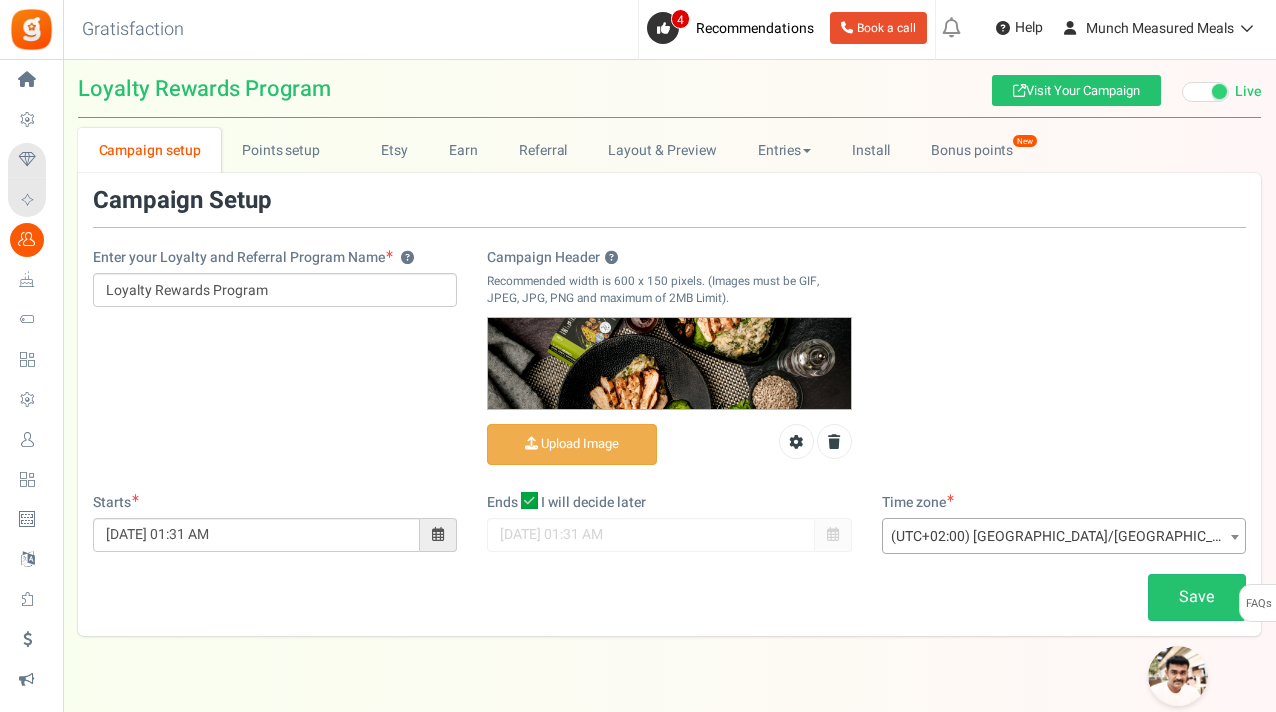scroll, scrollTop: 0, scrollLeft: 0, axis: both 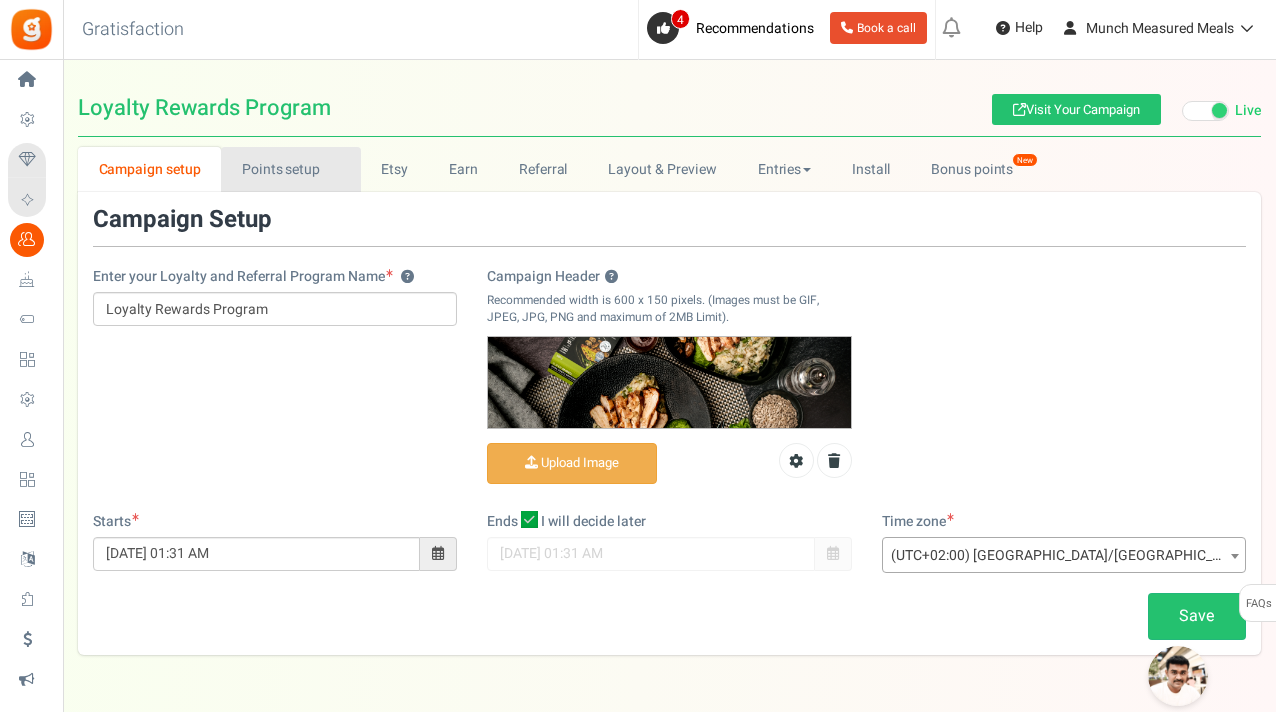 click on "Points setup
New" at bounding box center (290, 169) 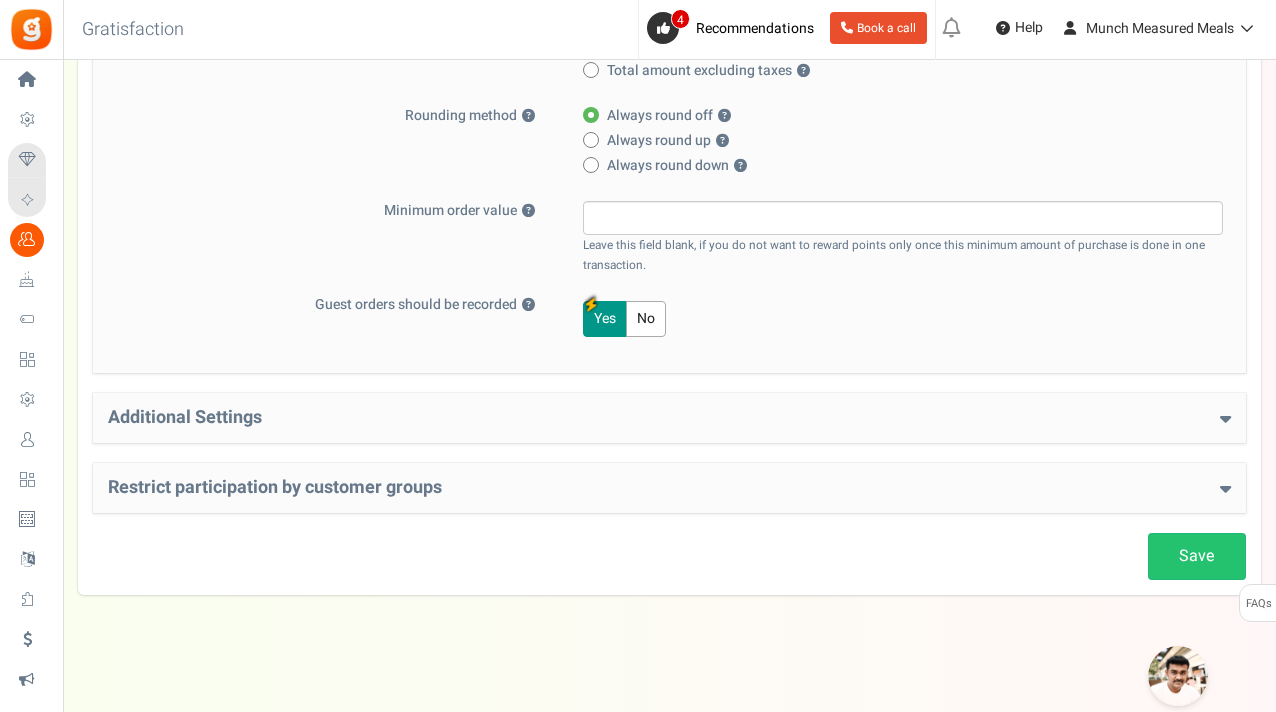 scroll, scrollTop: 541, scrollLeft: 0, axis: vertical 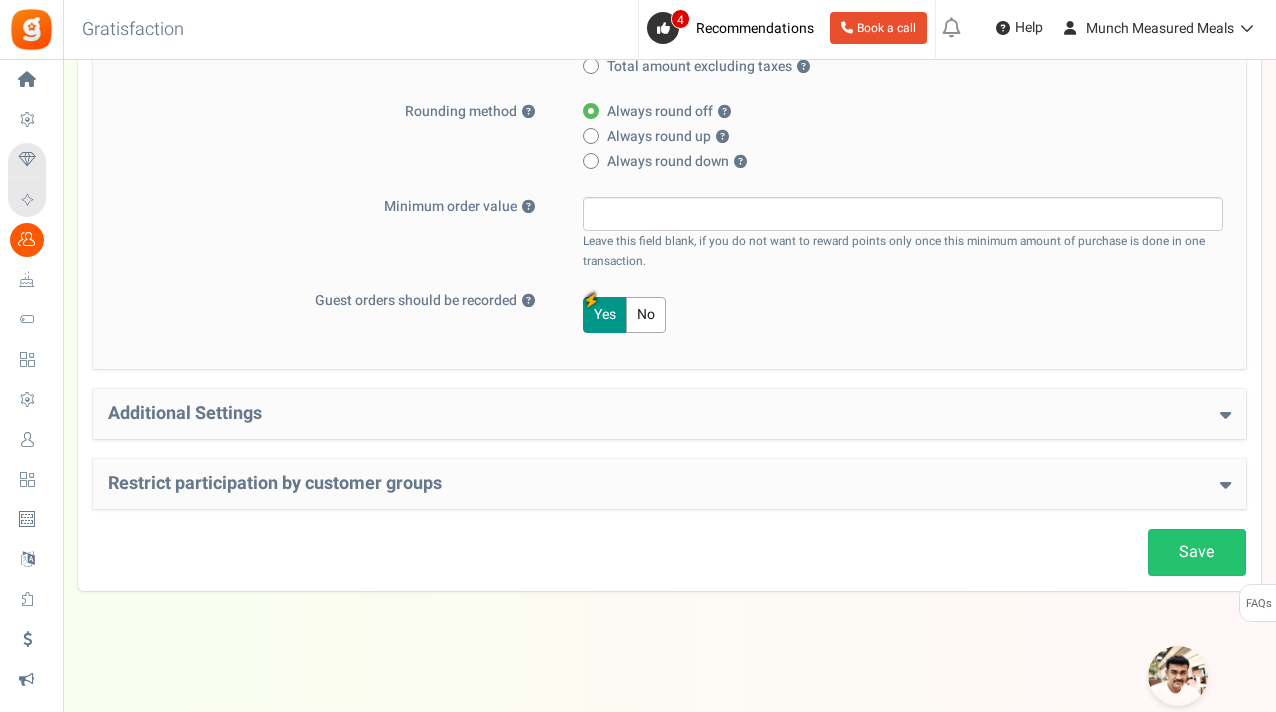 click on "Additional Settings" at bounding box center (669, 414) 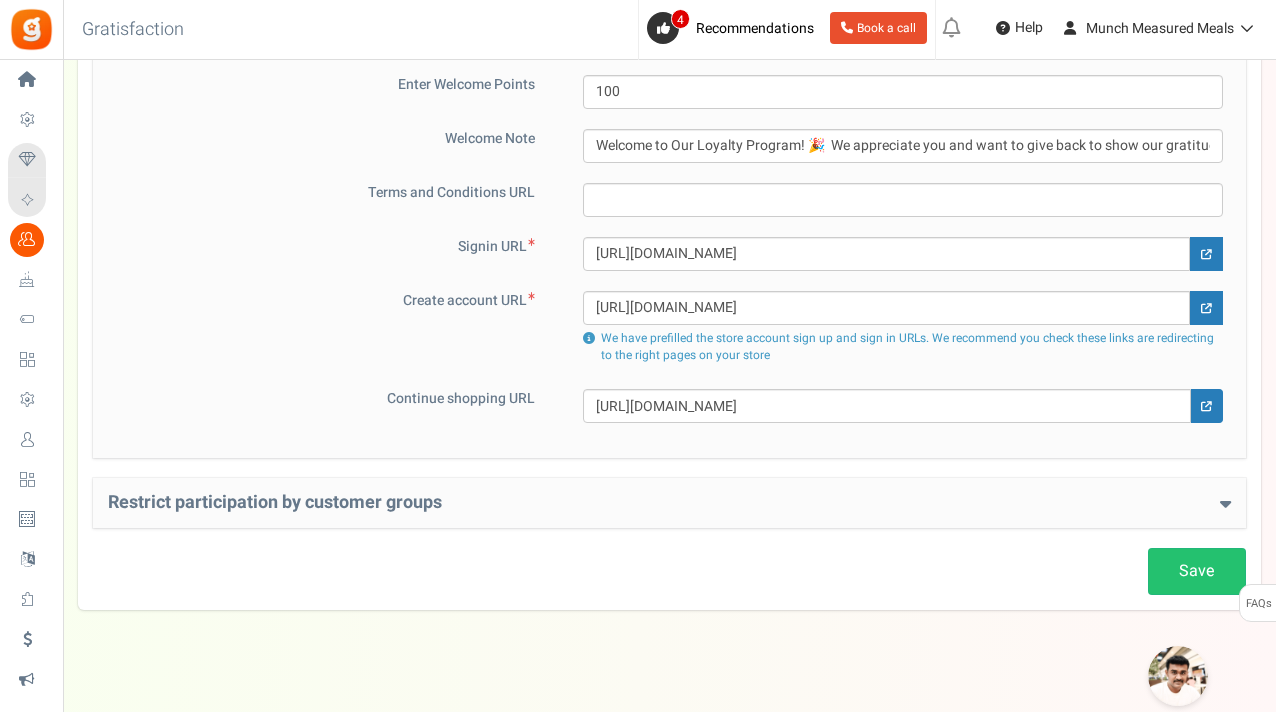 scroll, scrollTop: 1003, scrollLeft: 0, axis: vertical 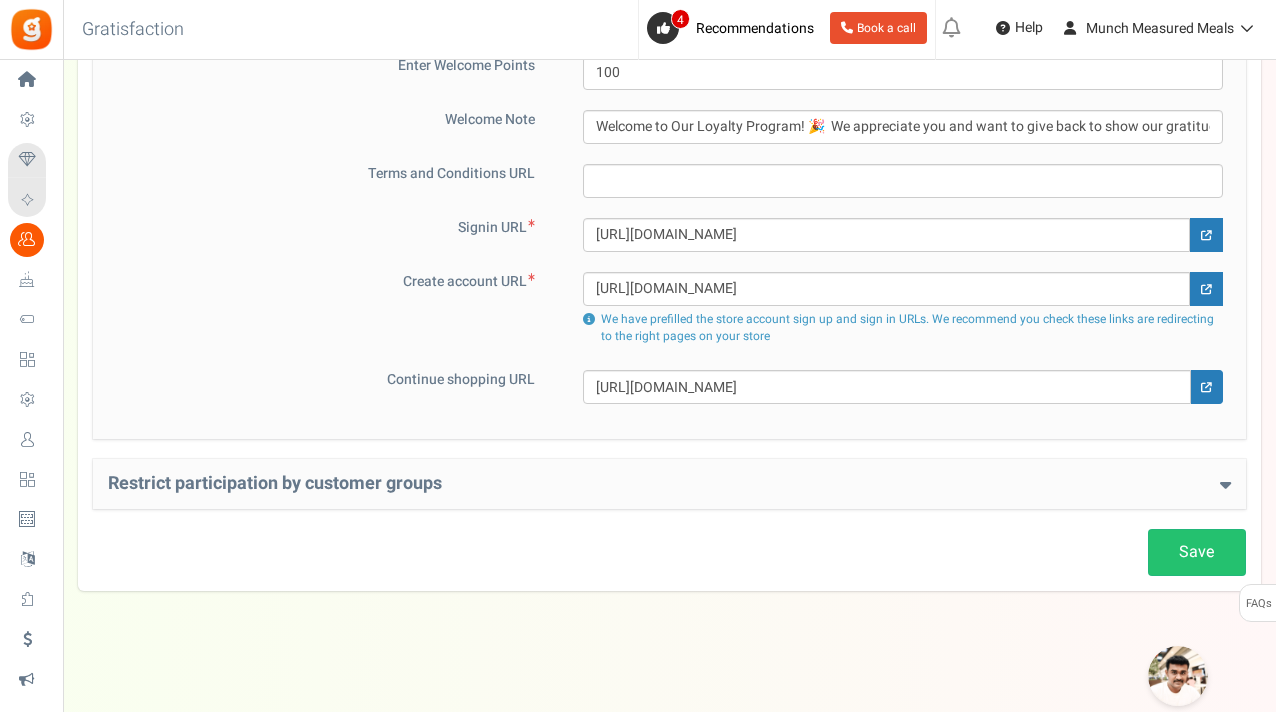 click on "Restrict participation by customer groups" at bounding box center (669, 484) 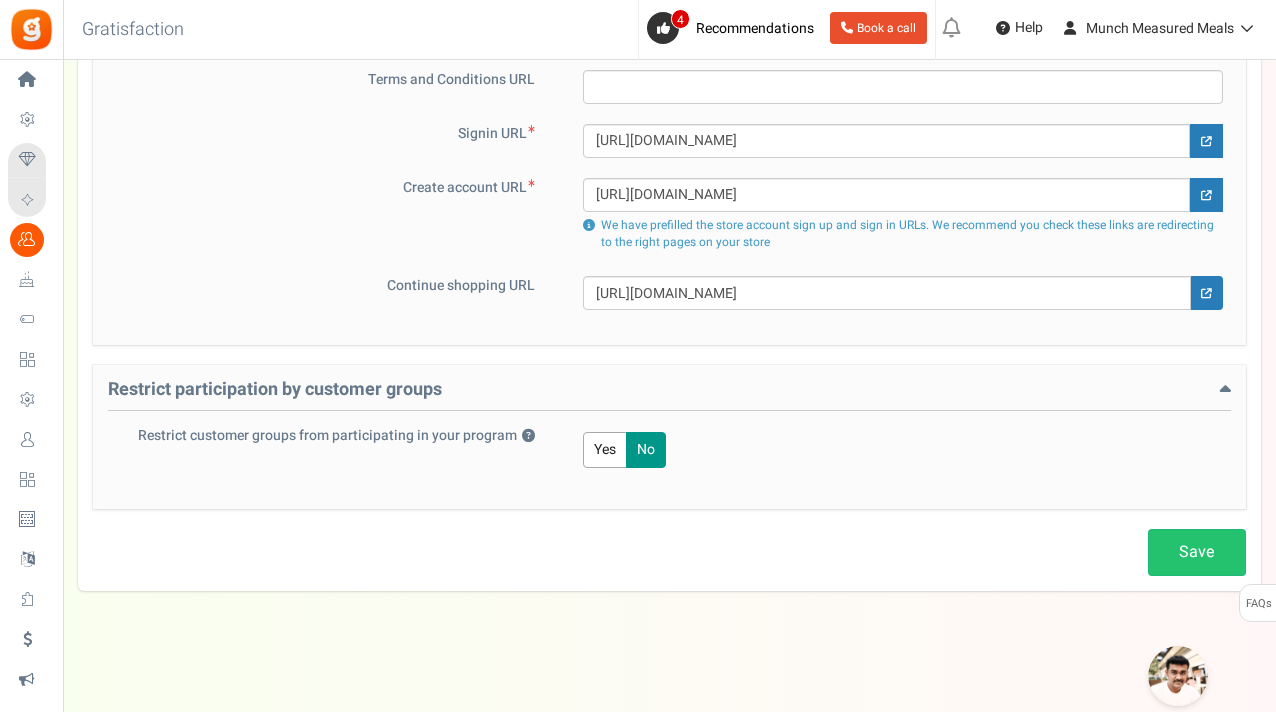 scroll, scrollTop: 0, scrollLeft: 0, axis: both 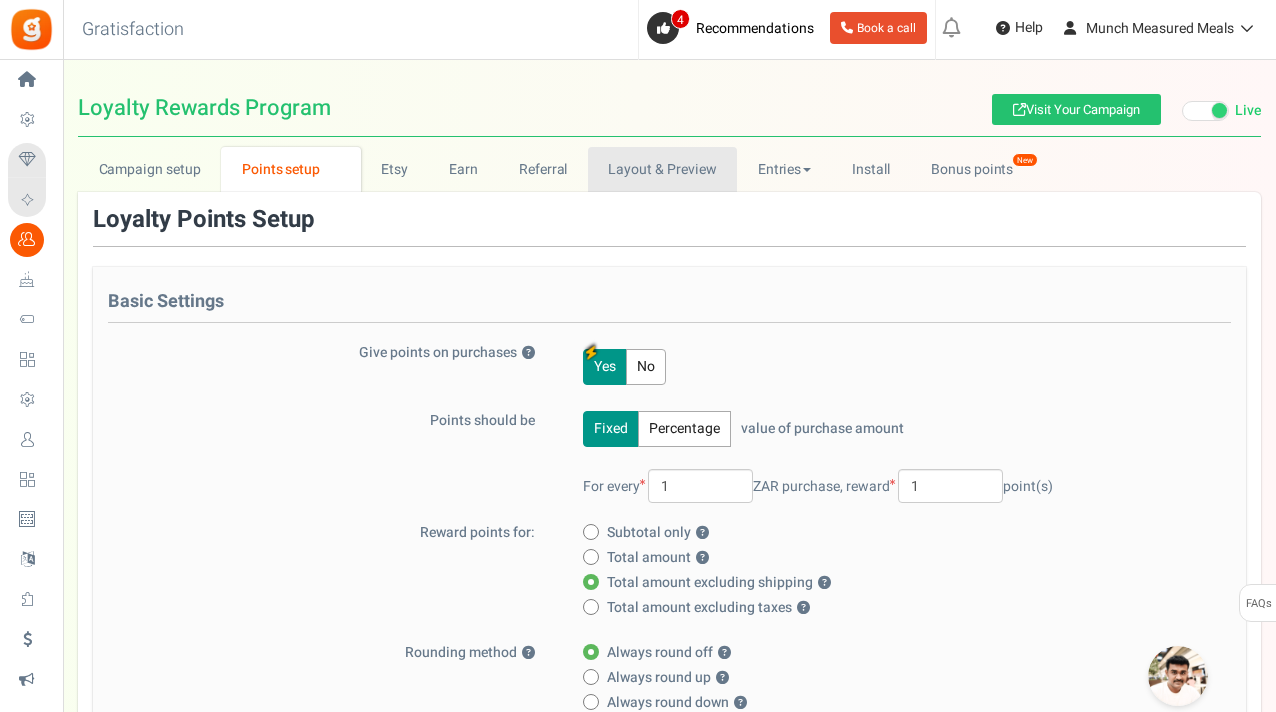 click on "Layout & Preview" at bounding box center [662, 169] 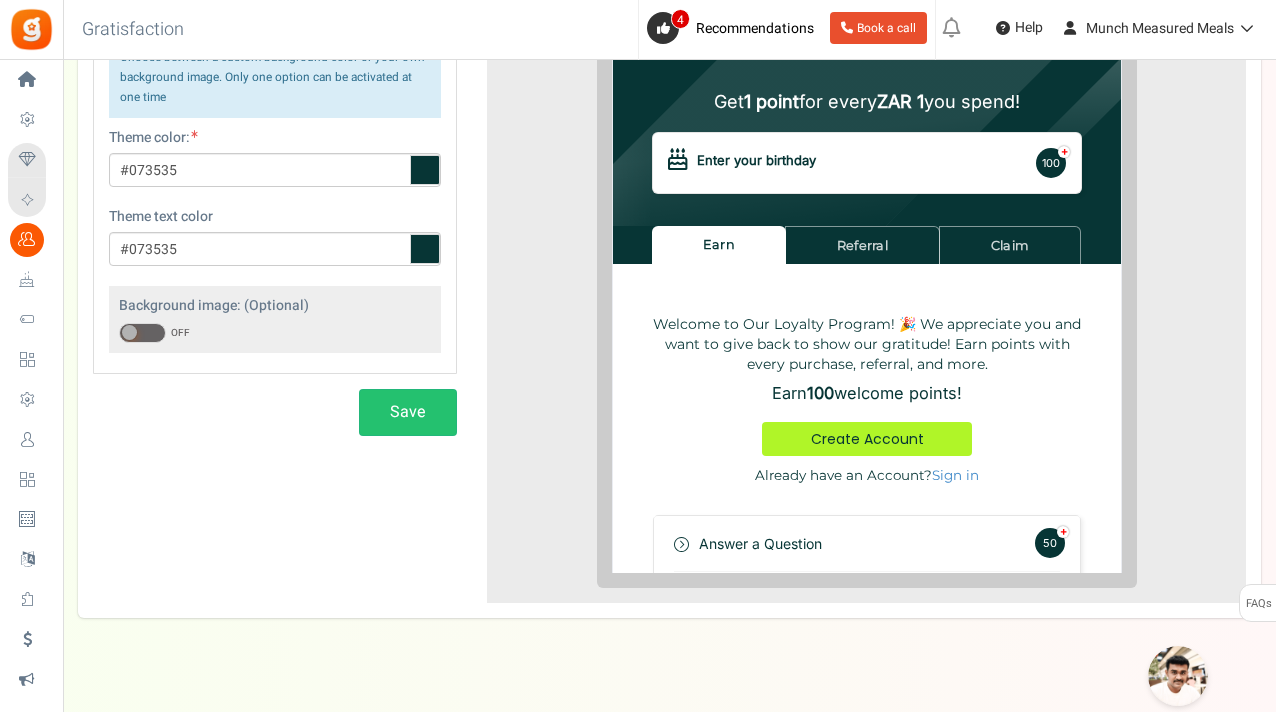 scroll, scrollTop: 481, scrollLeft: 0, axis: vertical 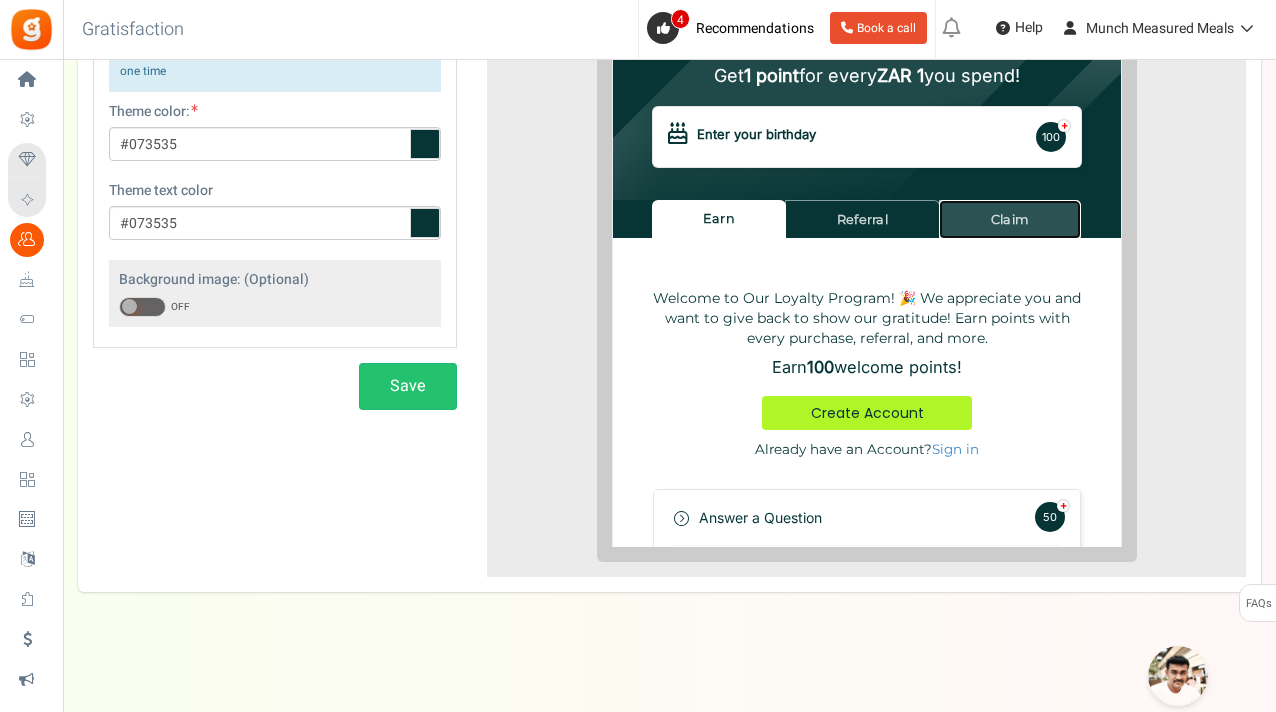 click on "Claim" at bounding box center (994, 204) 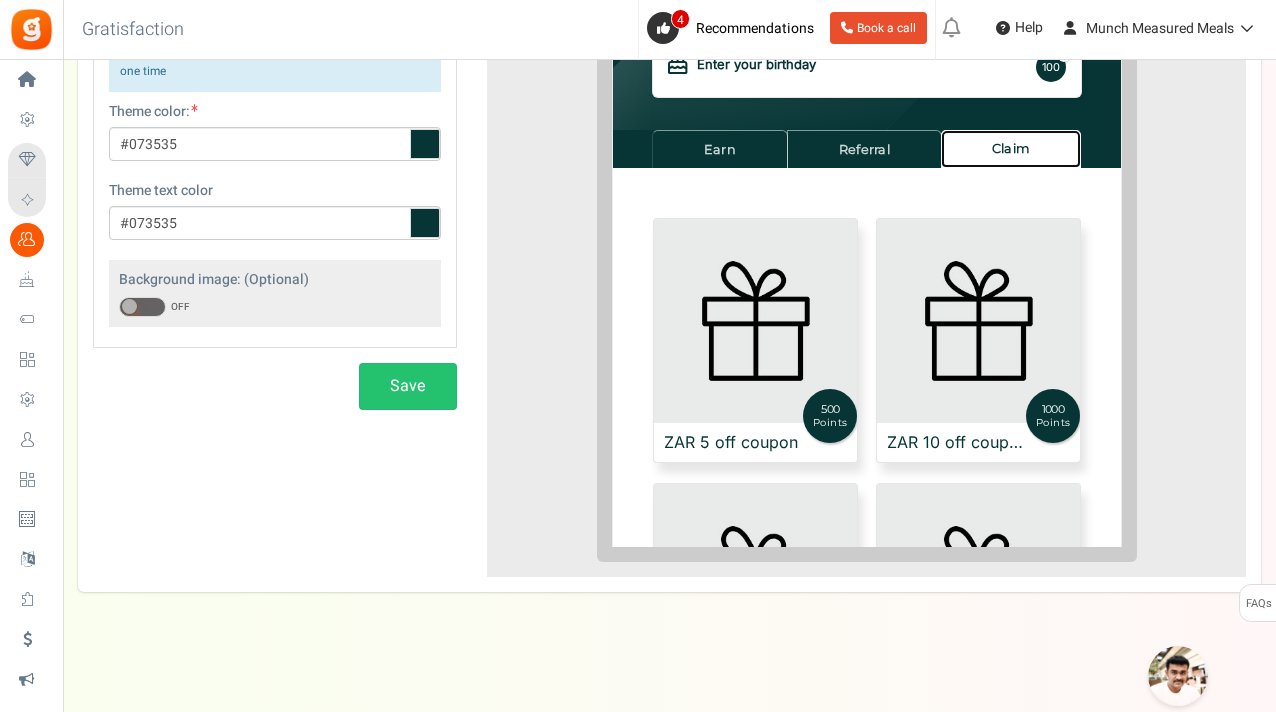 scroll, scrollTop: 0, scrollLeft: 0, axis: both 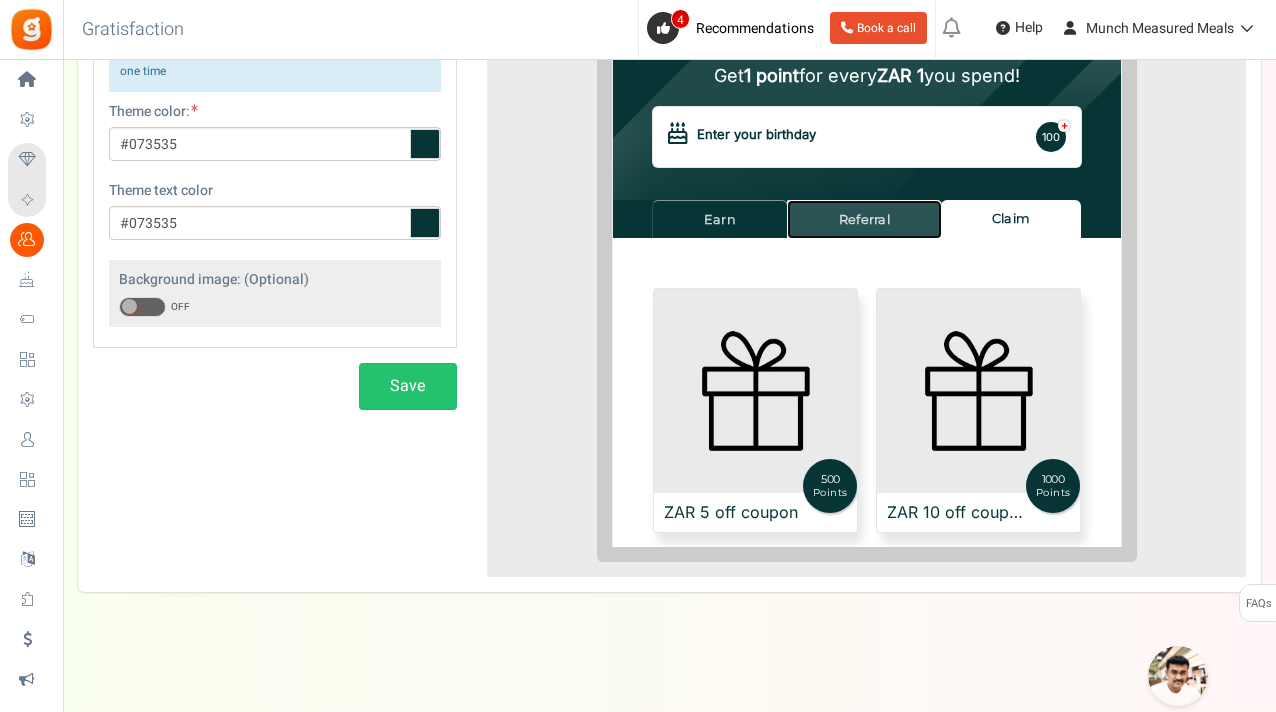 click on "Referral" at bounding box center [848, 204] 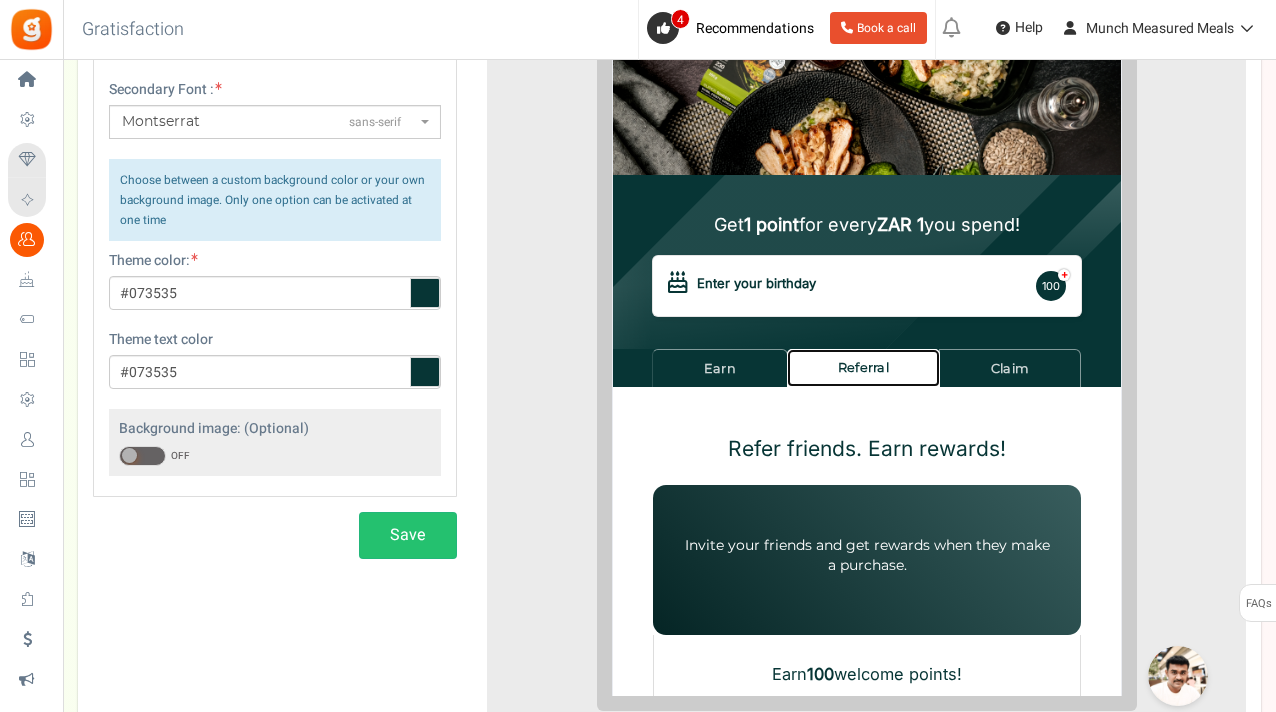 scroll, scrollTop: 330, scrollLeft: 0, axis: vertical 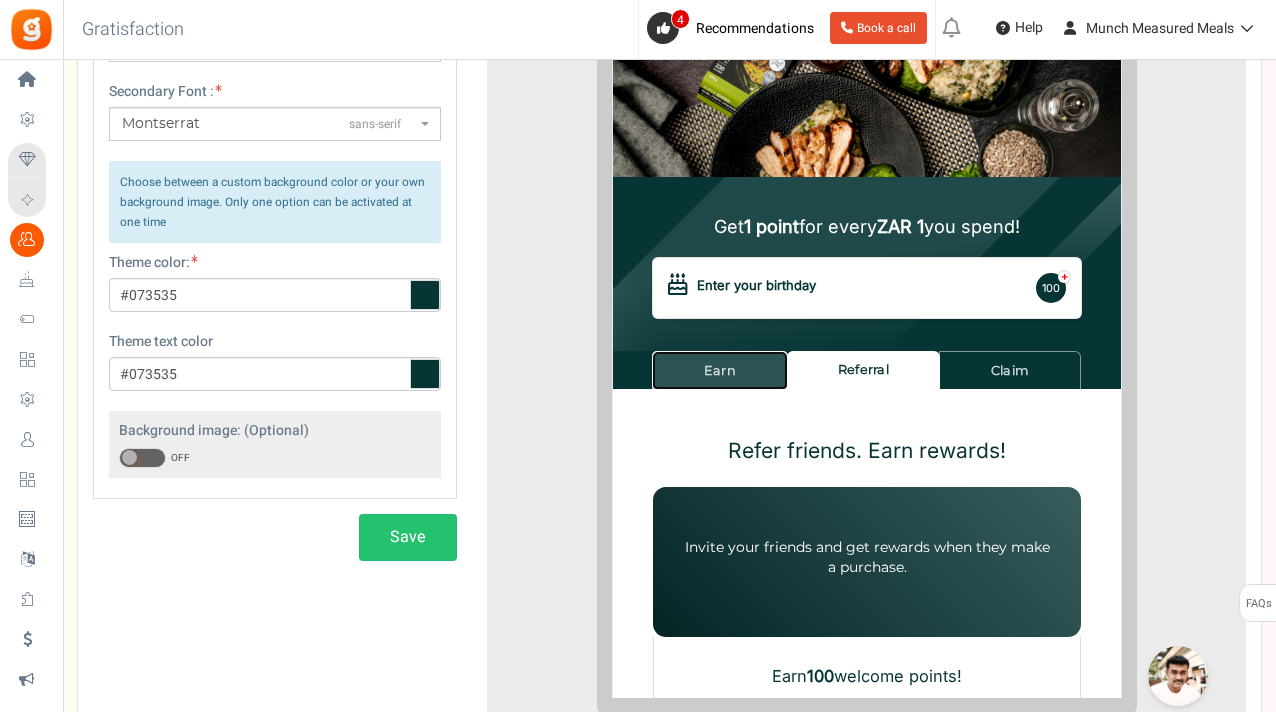 click on "Earn" at bounding box center (704, 355) 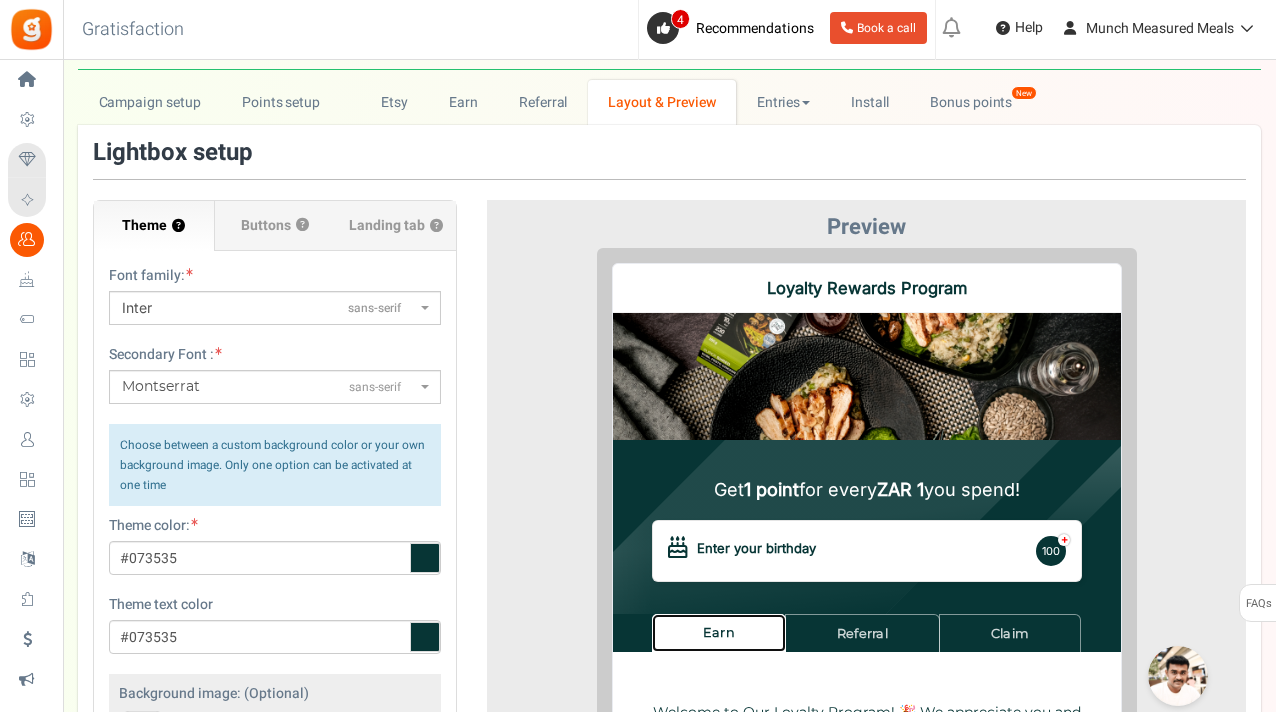 scroll, scrollTop: 0, scrollLeft: 0, axis: both 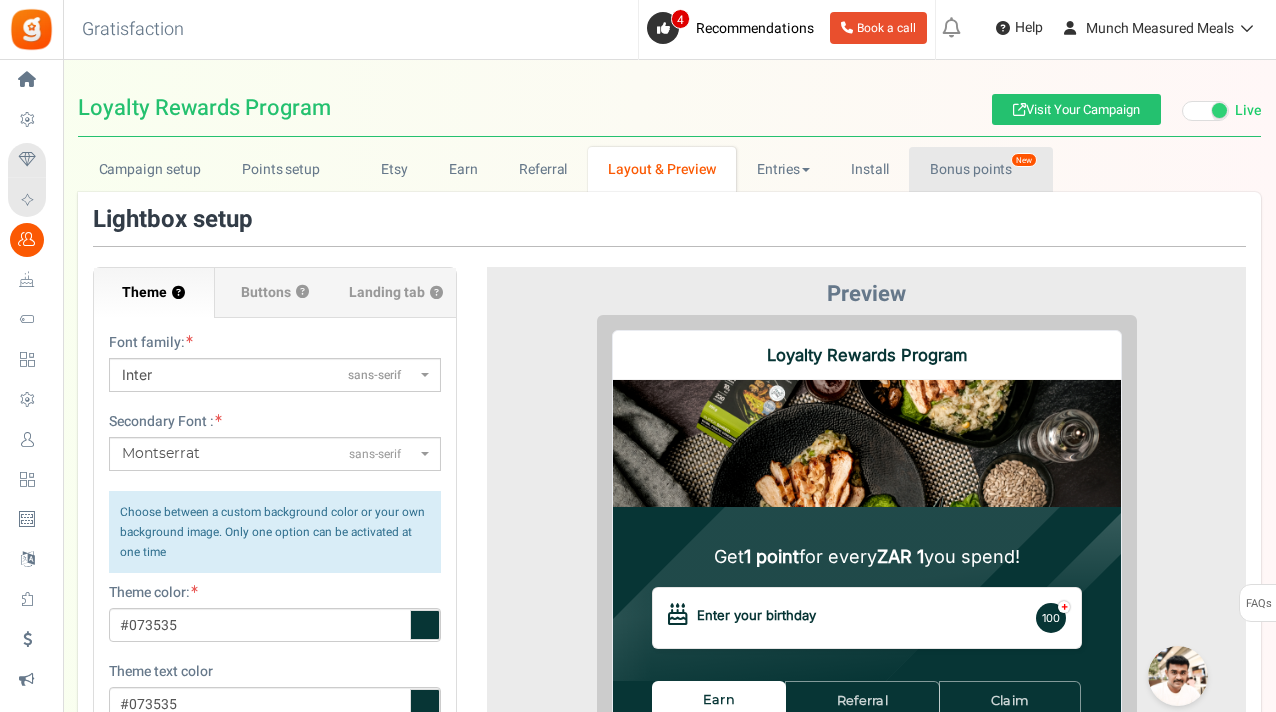 click on "Bonus points
New" at bounding box center (980, 169) 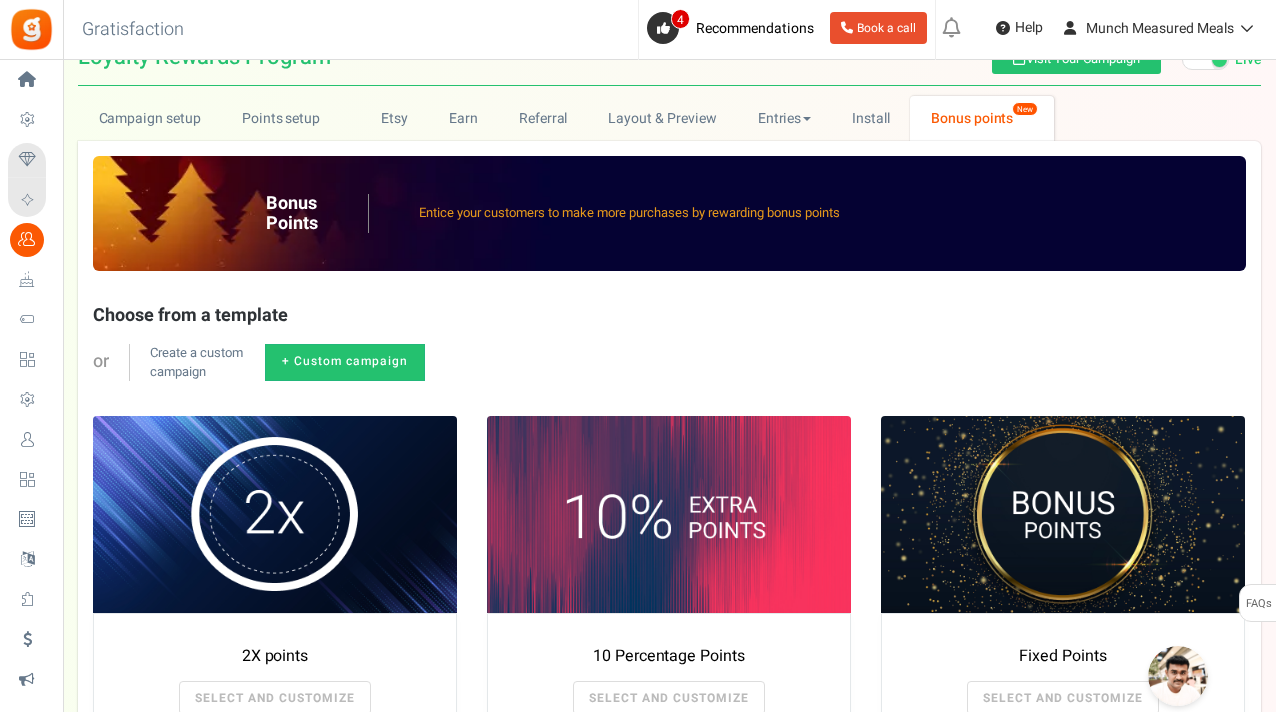 scroll, scrollTop: 0, scrollLeft: 0, axis: both 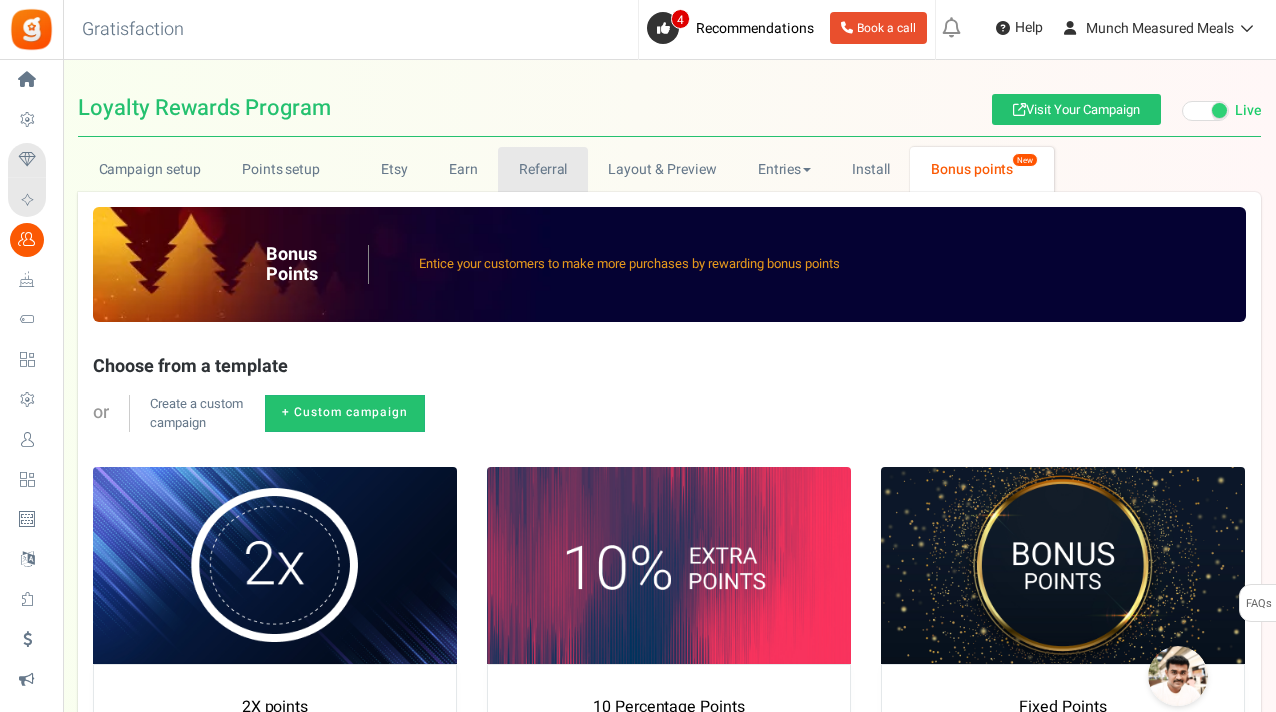 click on "Referral" at bounding box center [543, 169] 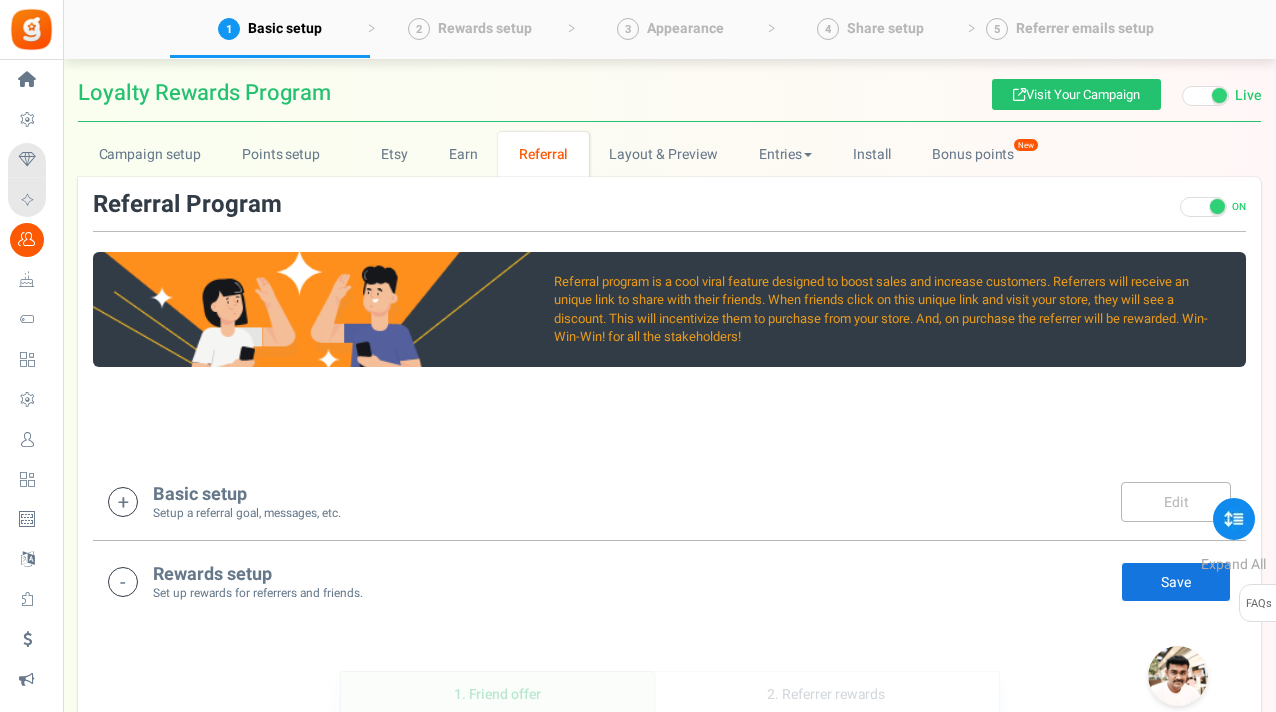 scroll, scrollTop: 0, scrollLeft: 0, axis: both 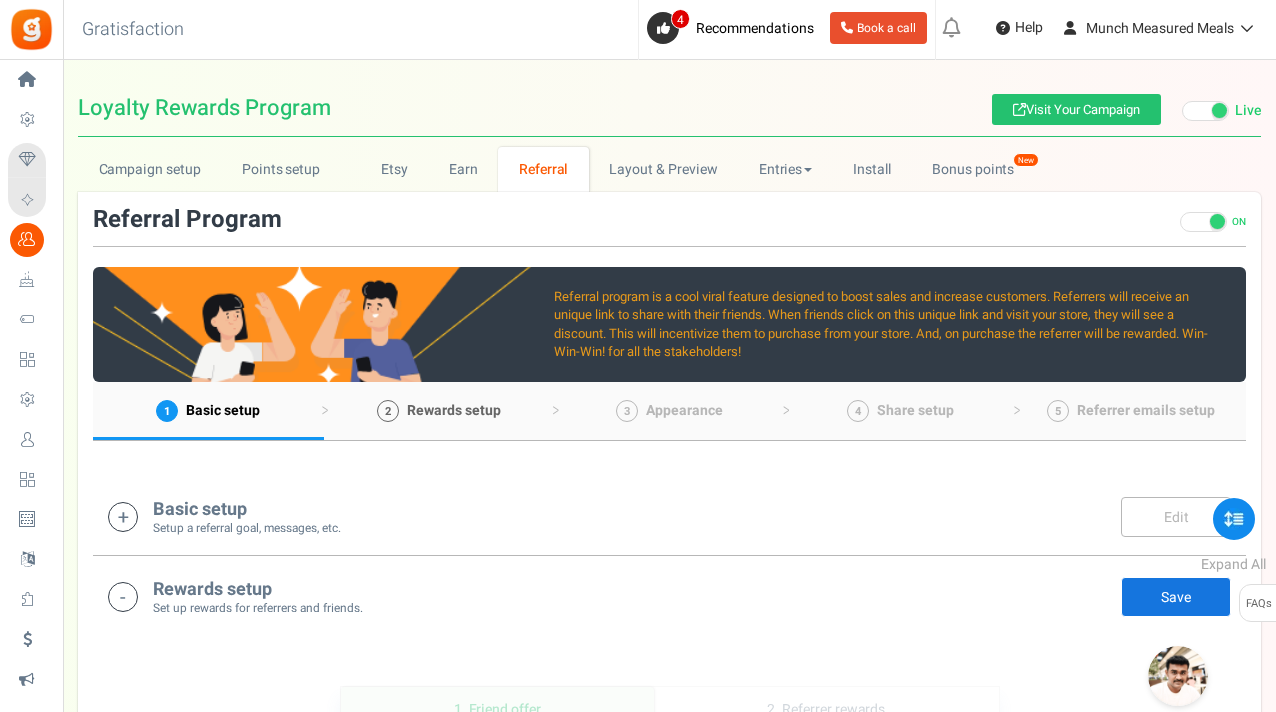 click on "Rewards setup" at bounding box center [454, 410] 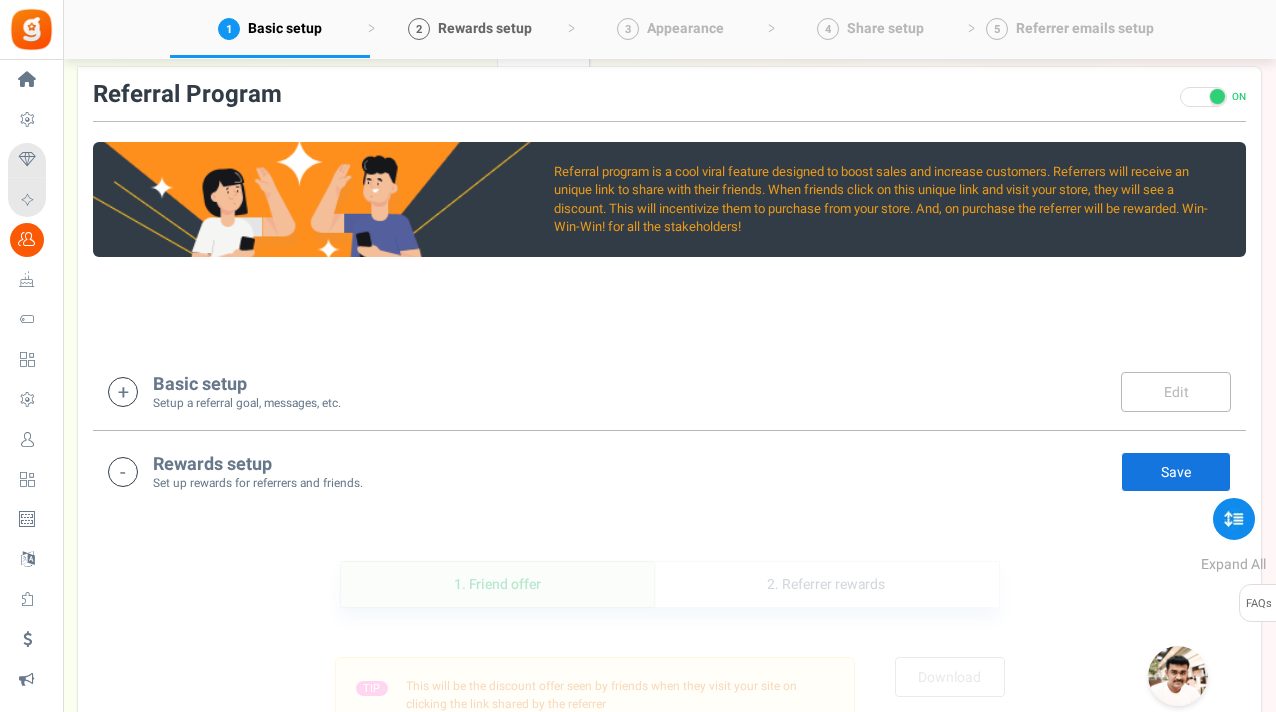 scroll, scrollTop: 0, scrollLeft: 0, axis: both 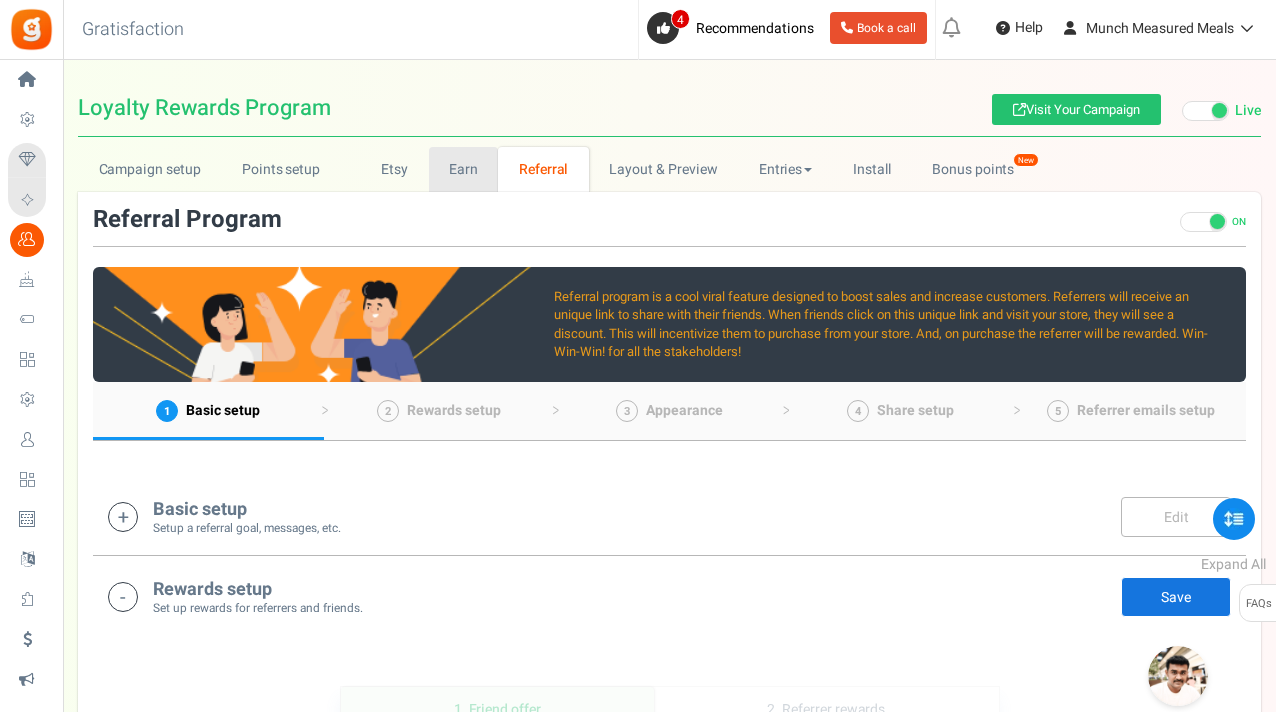 click on "Earn" at bounding box center [464, 169] 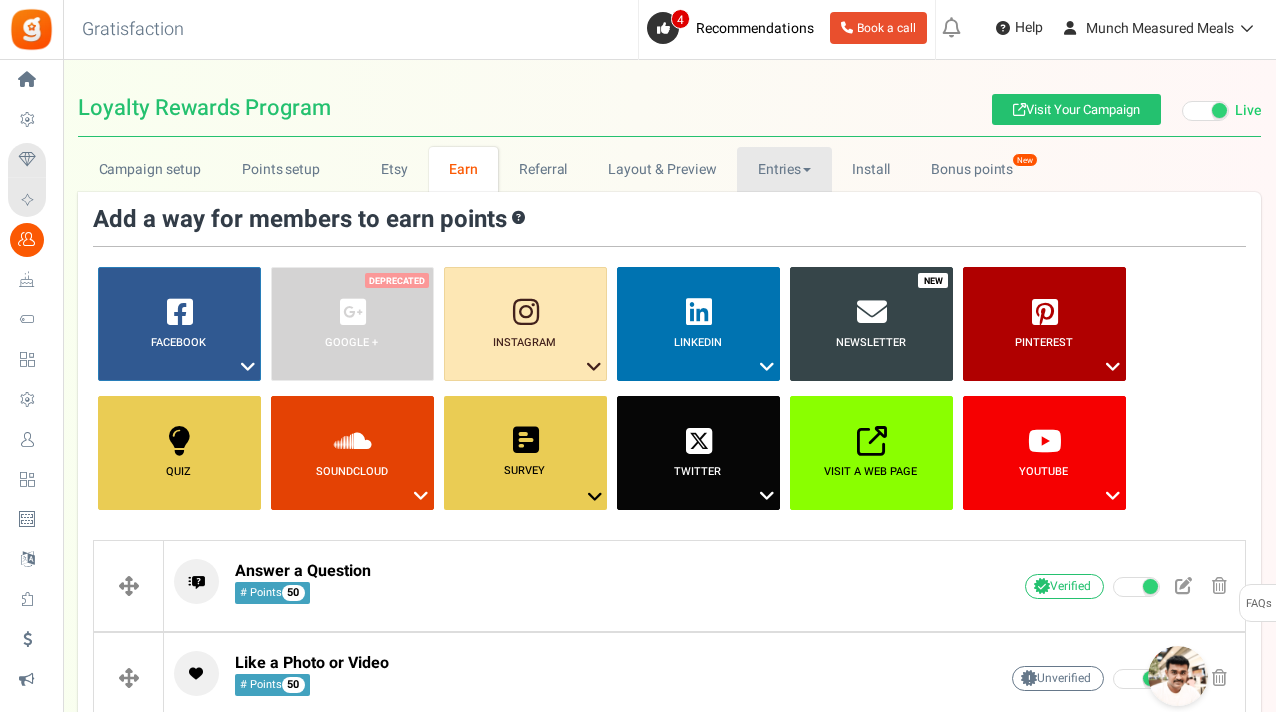click on "Entries" at bounding box center [784, 169] 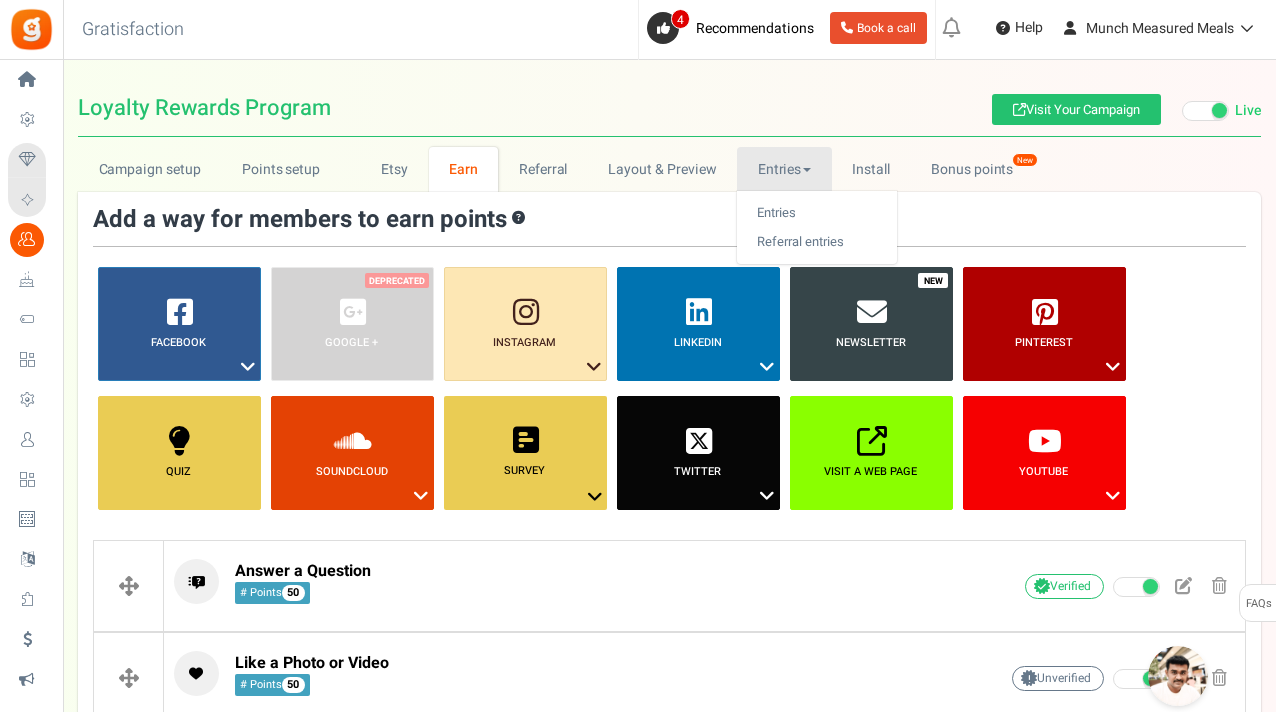 click on "Entries" at bounding box center (784, 169) 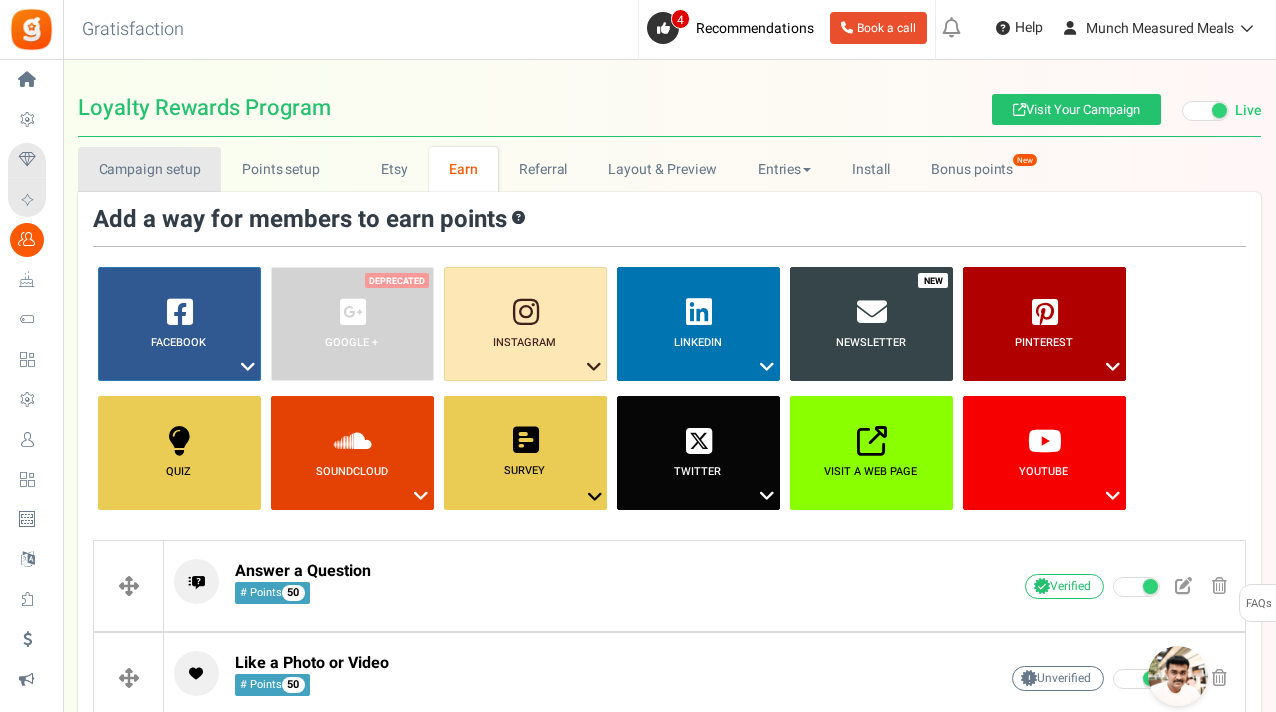 click on "Campaign setup" at bounding box center (149, 169) 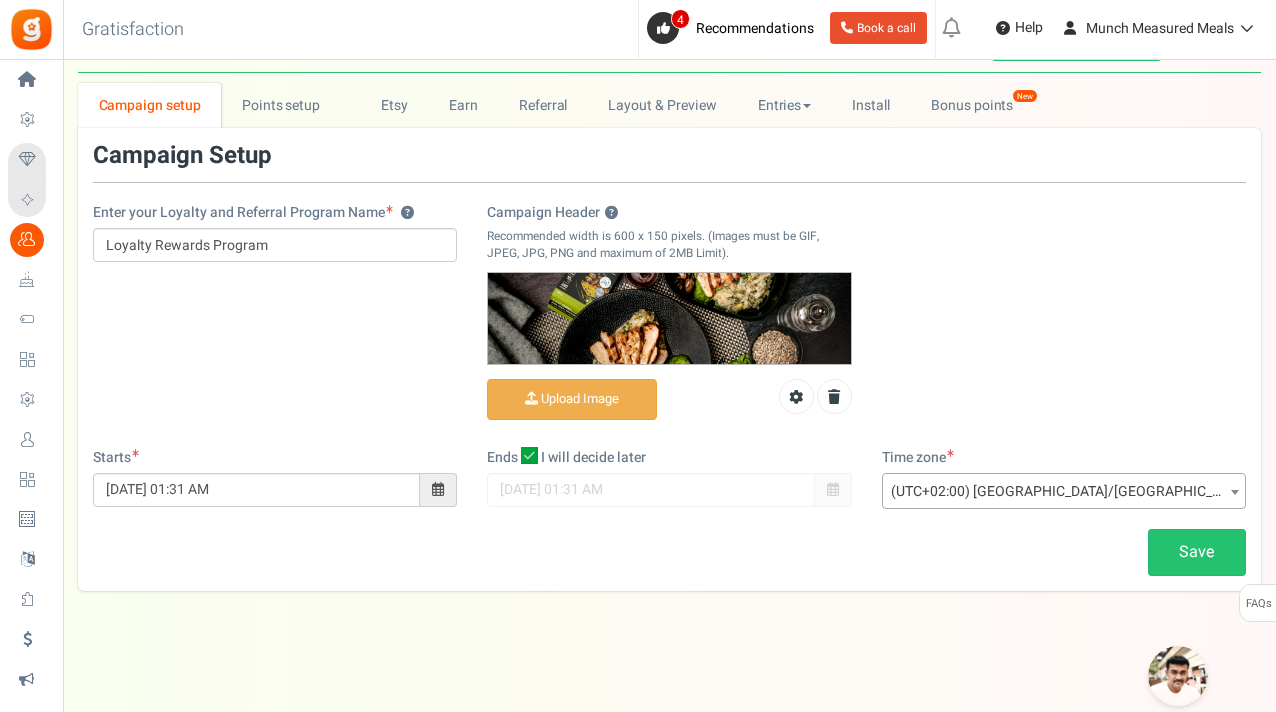 scroll, scrollTop: 0, scrollLeft: 0, axis: both 